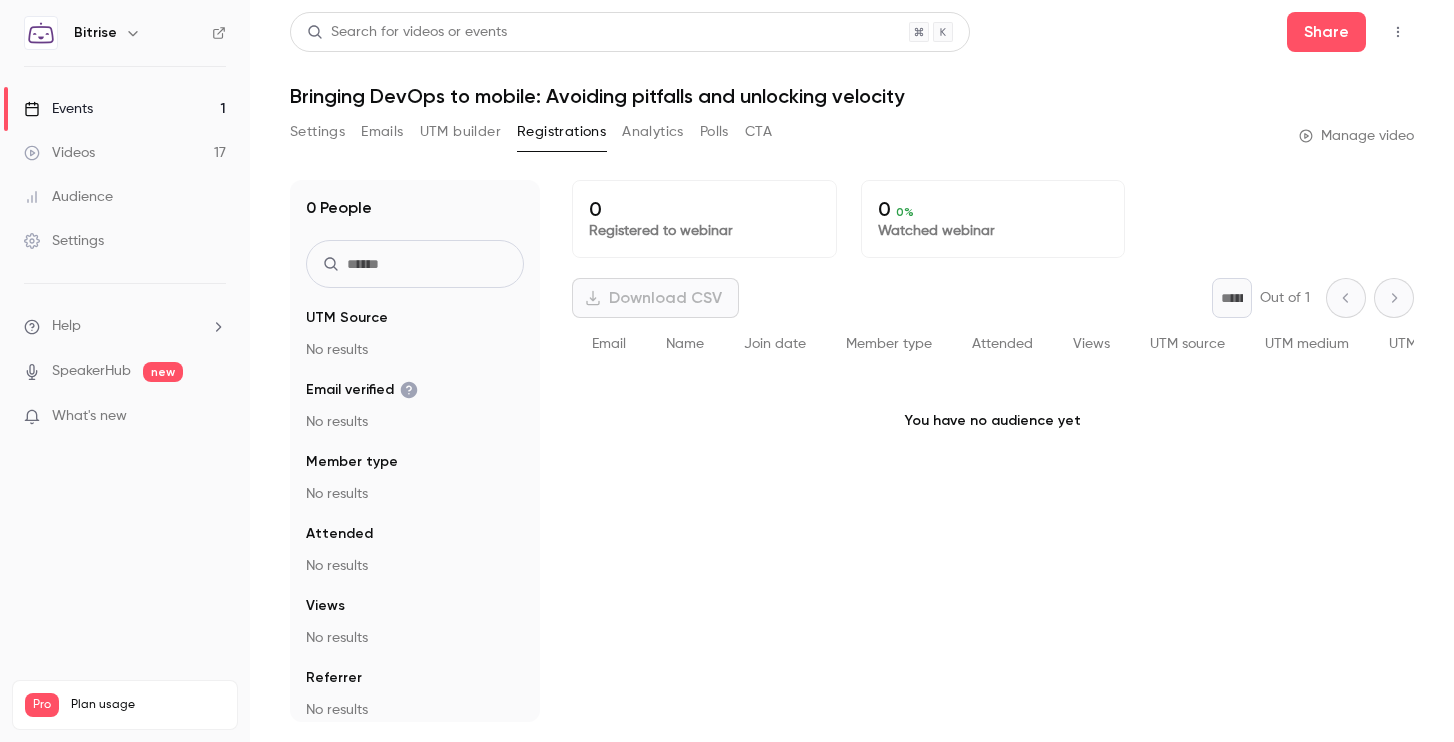 scroll, scrollTop: 0, scrollLeft: 0, axis: both 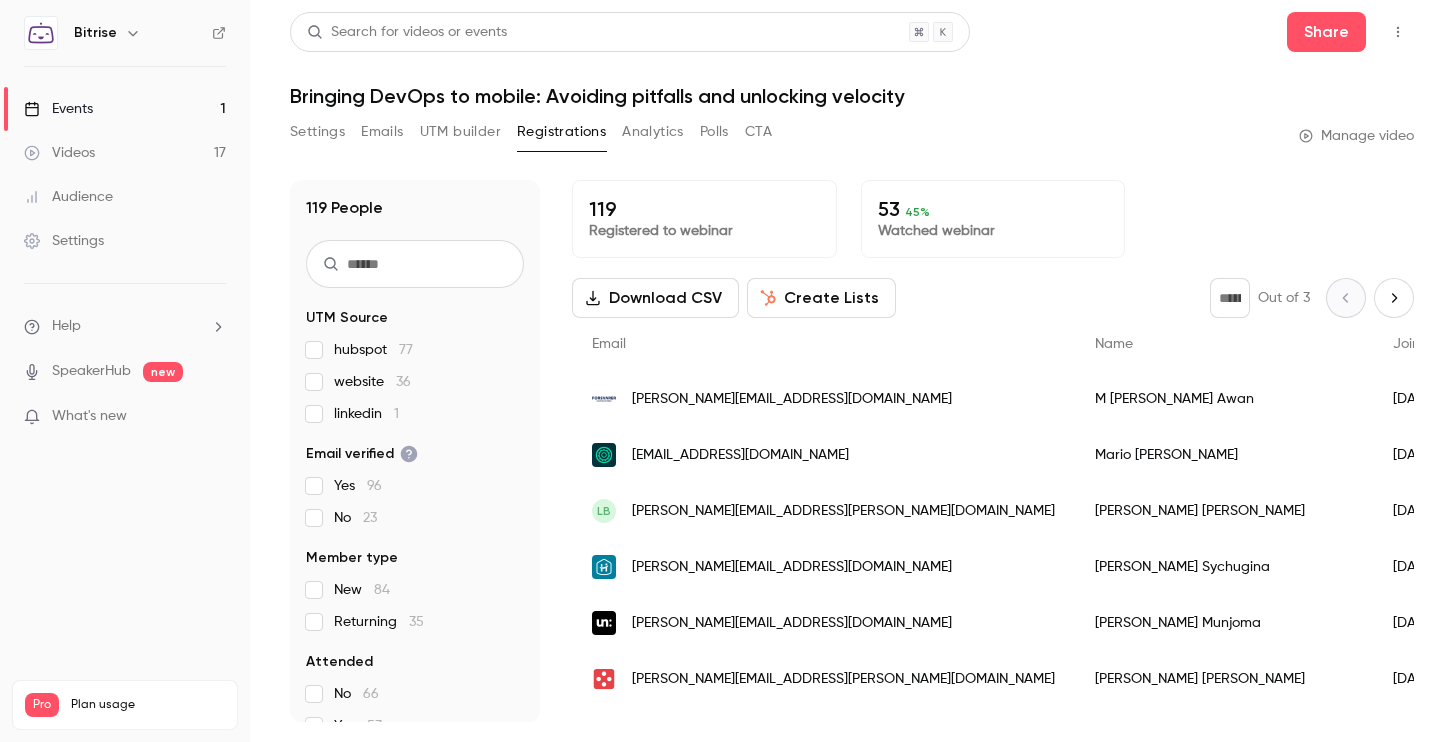 click on "Videos 17" at bounding box center (125, 153) 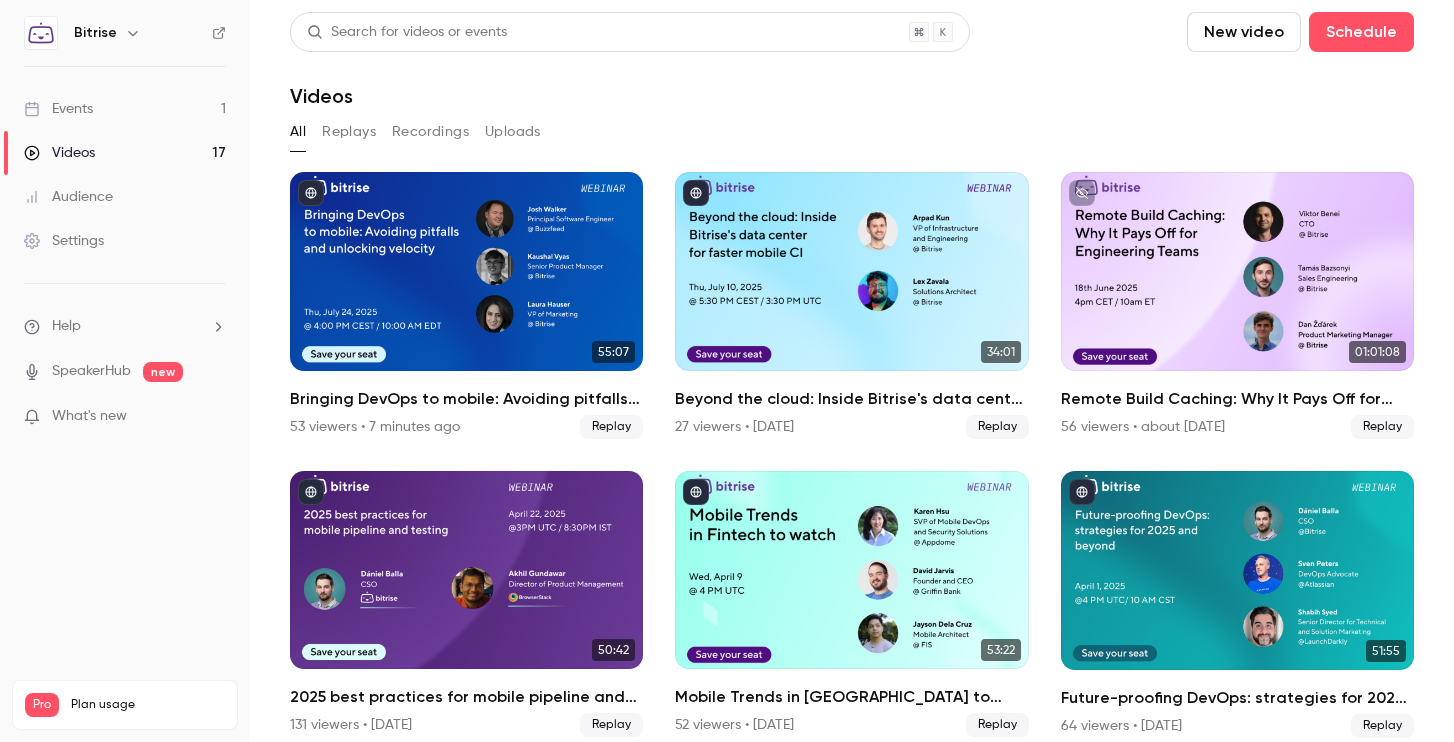 click on "Events 1" at bounding box center (125, 109) 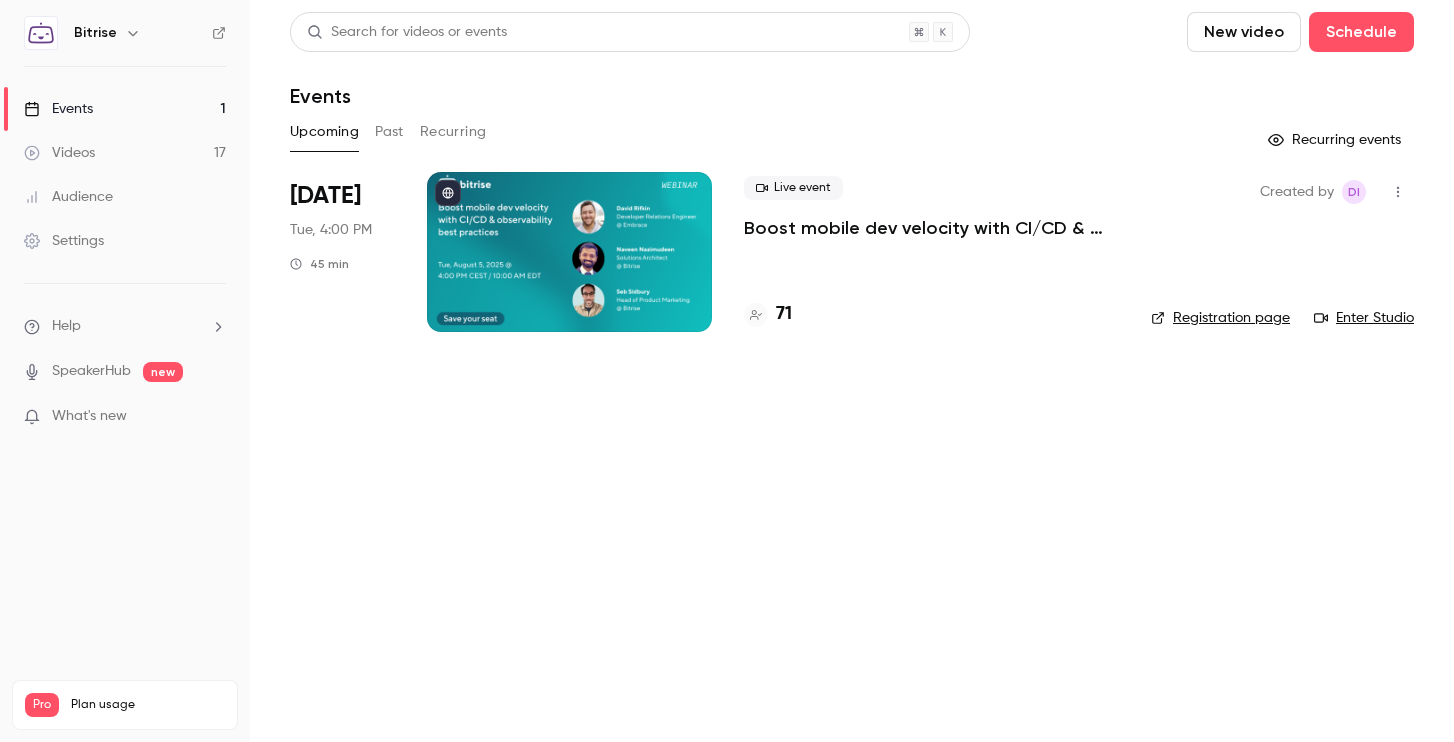 click on "Events 1" at bounding box center (125, 109) 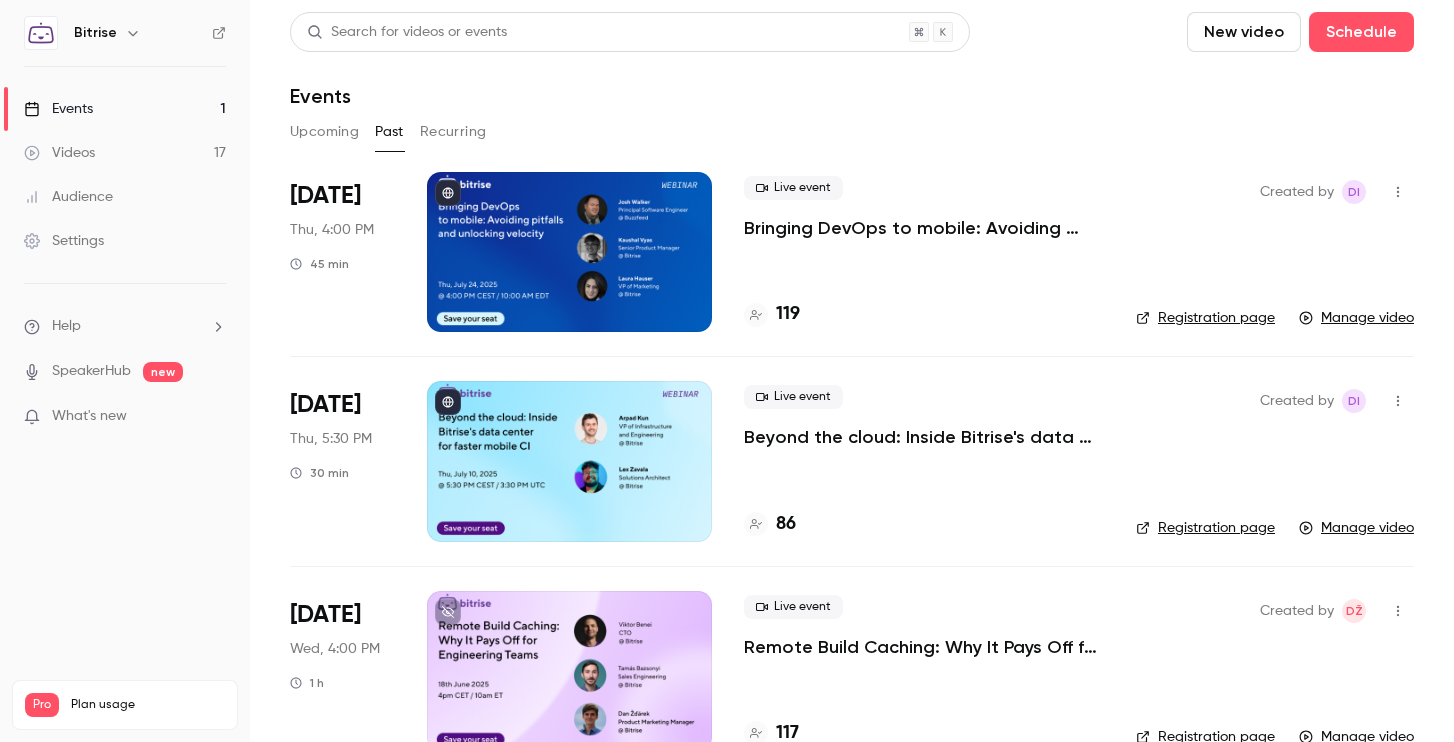click on "Registration page" at bounding box center (1205, 318) 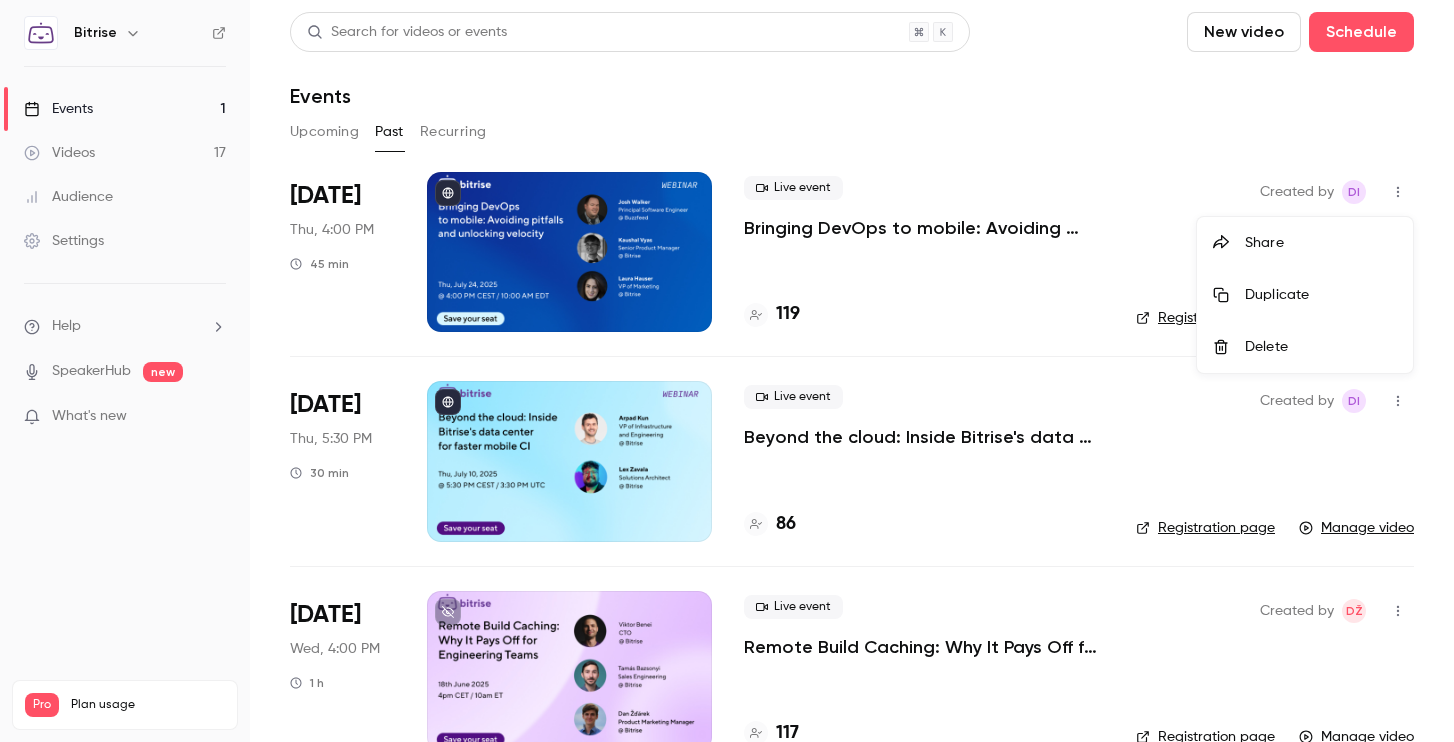 click on "Share" at bounding box center (1321, 243) 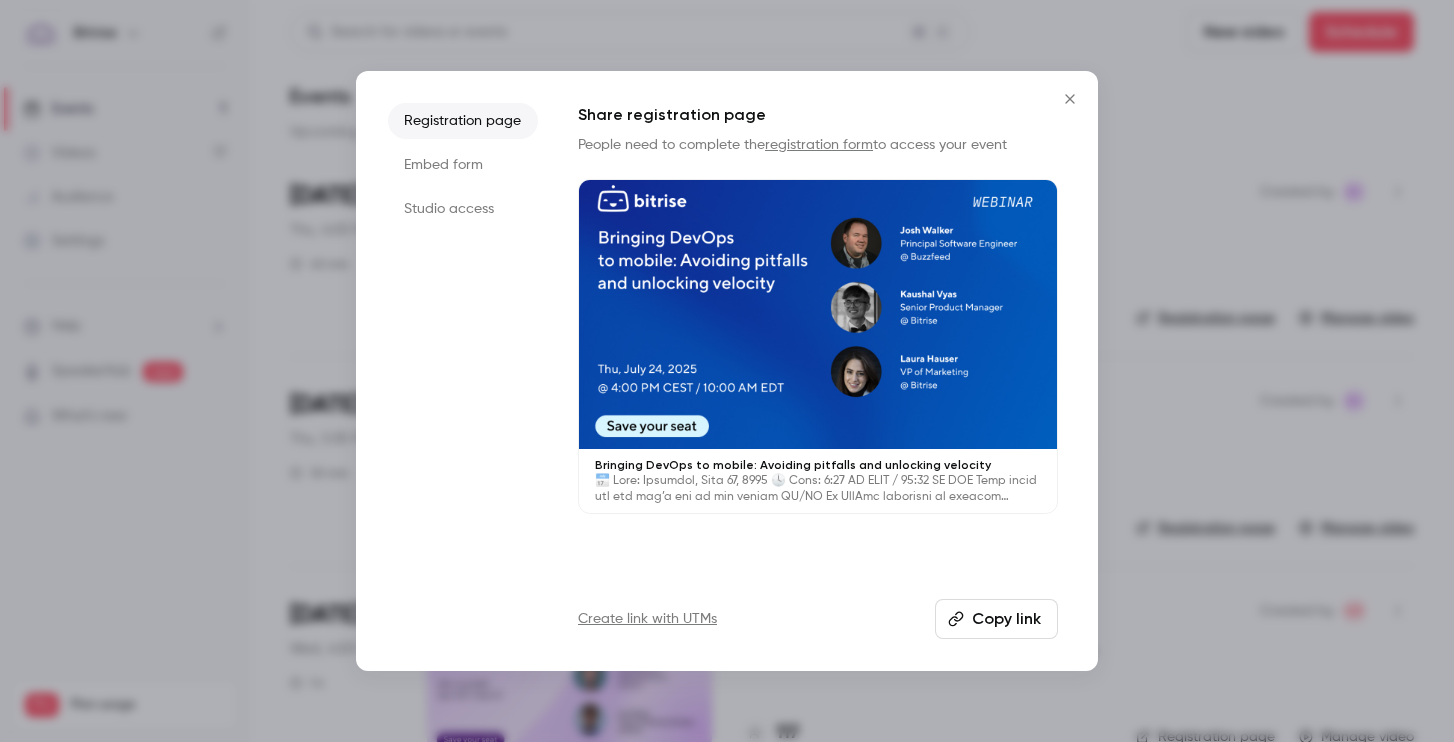 click on "Embed form" at bounding box center (463, 165) 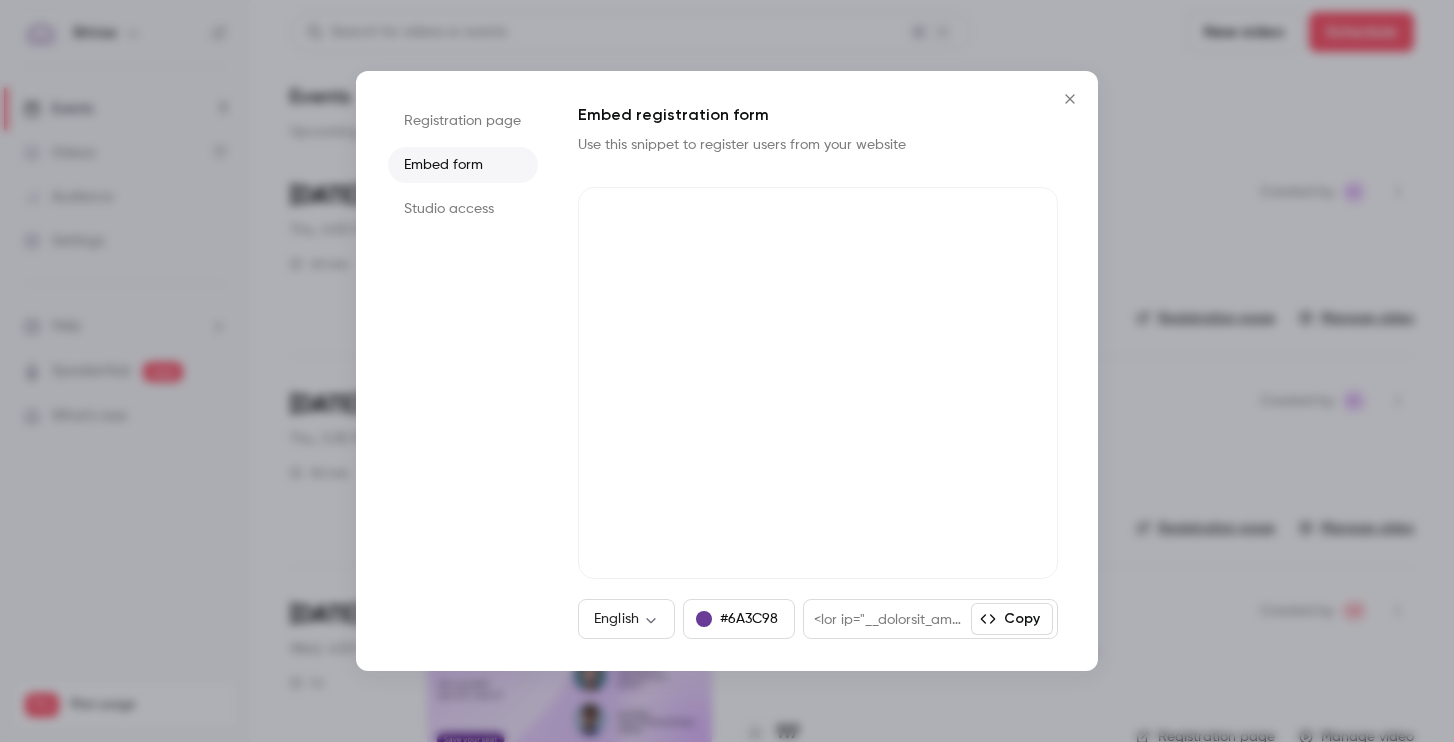 click on "Studio access" at bounding box center [463, 209] 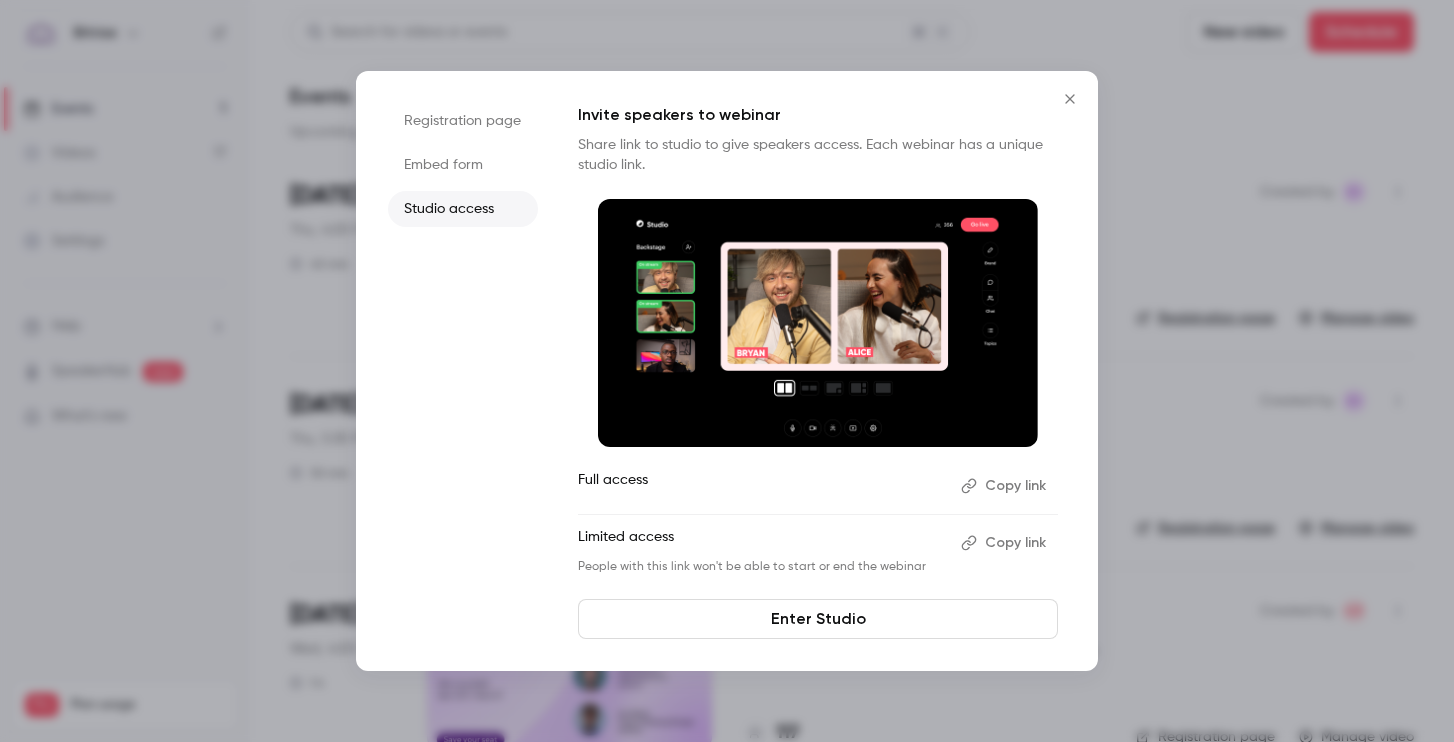 click on "Registration page" at bounding box center [463, 121] 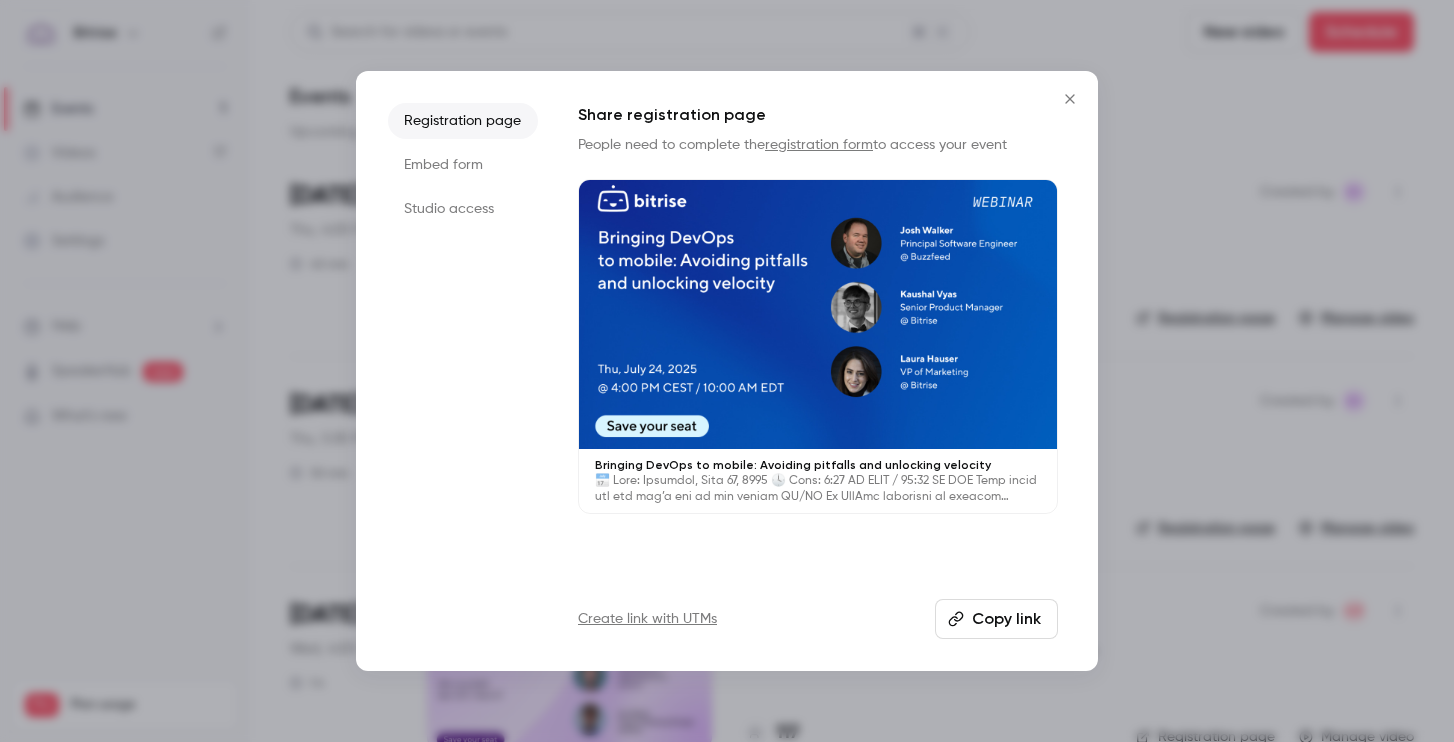 click 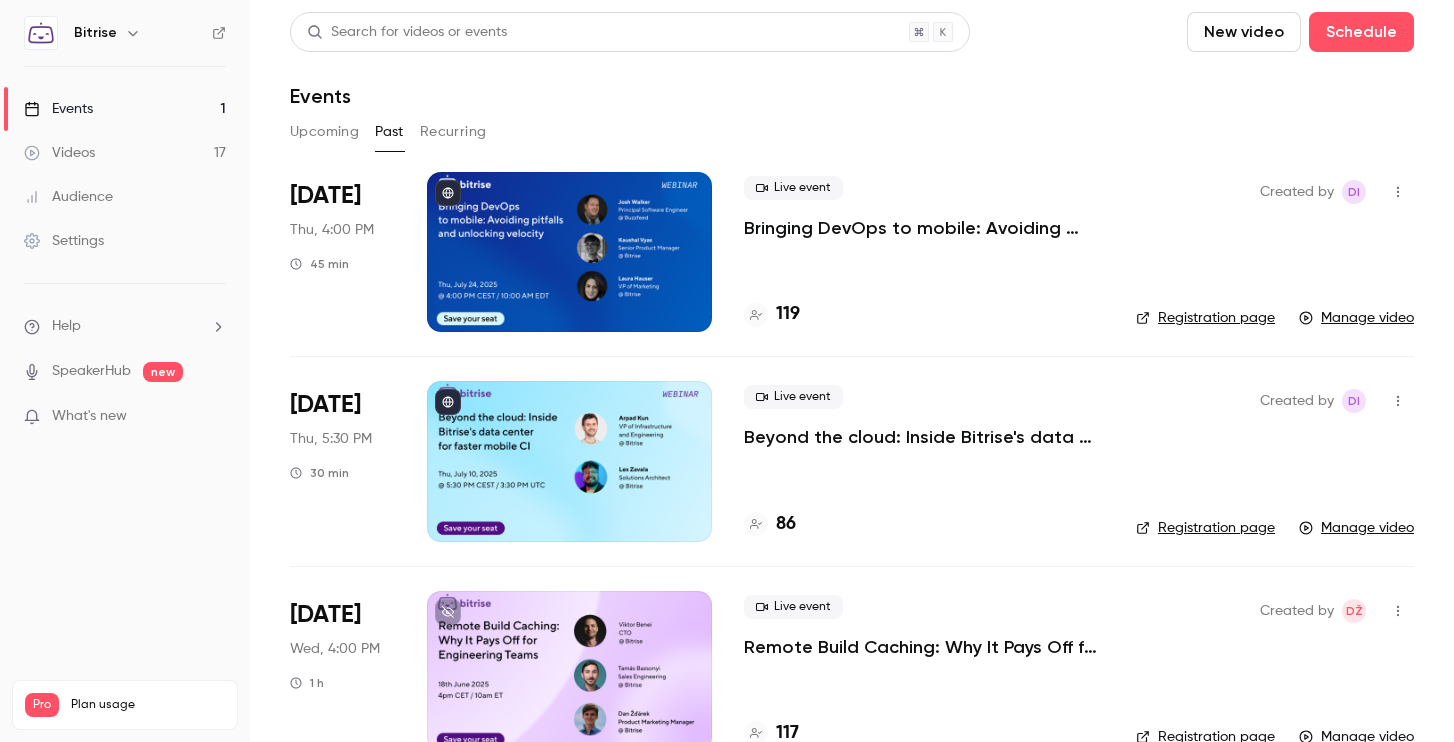 click on "Bringing DevOps to mobile: Avoiding pitfalls and unlocking velocity" at bounding box center [924, 228] 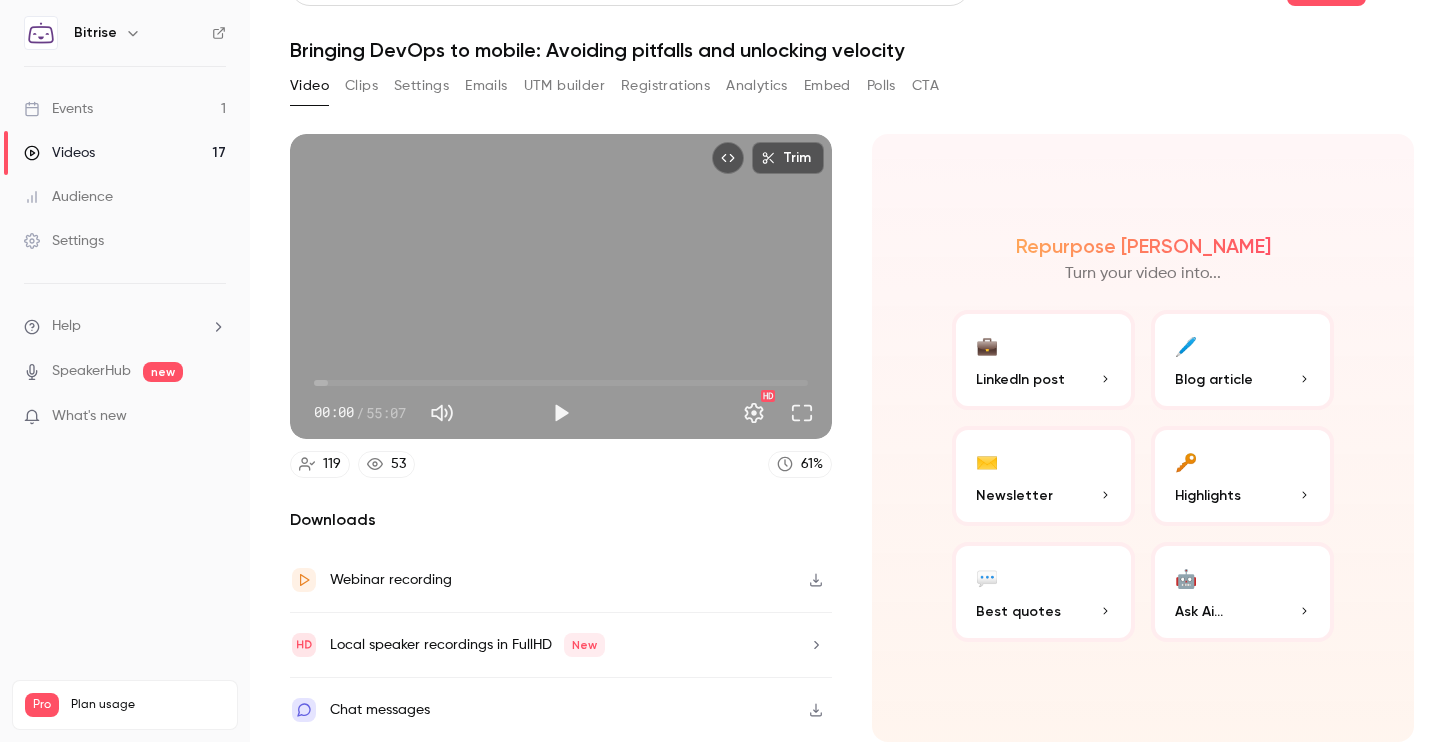 scroll, scrollTop: 0, scrollLeft: 0, axis: both 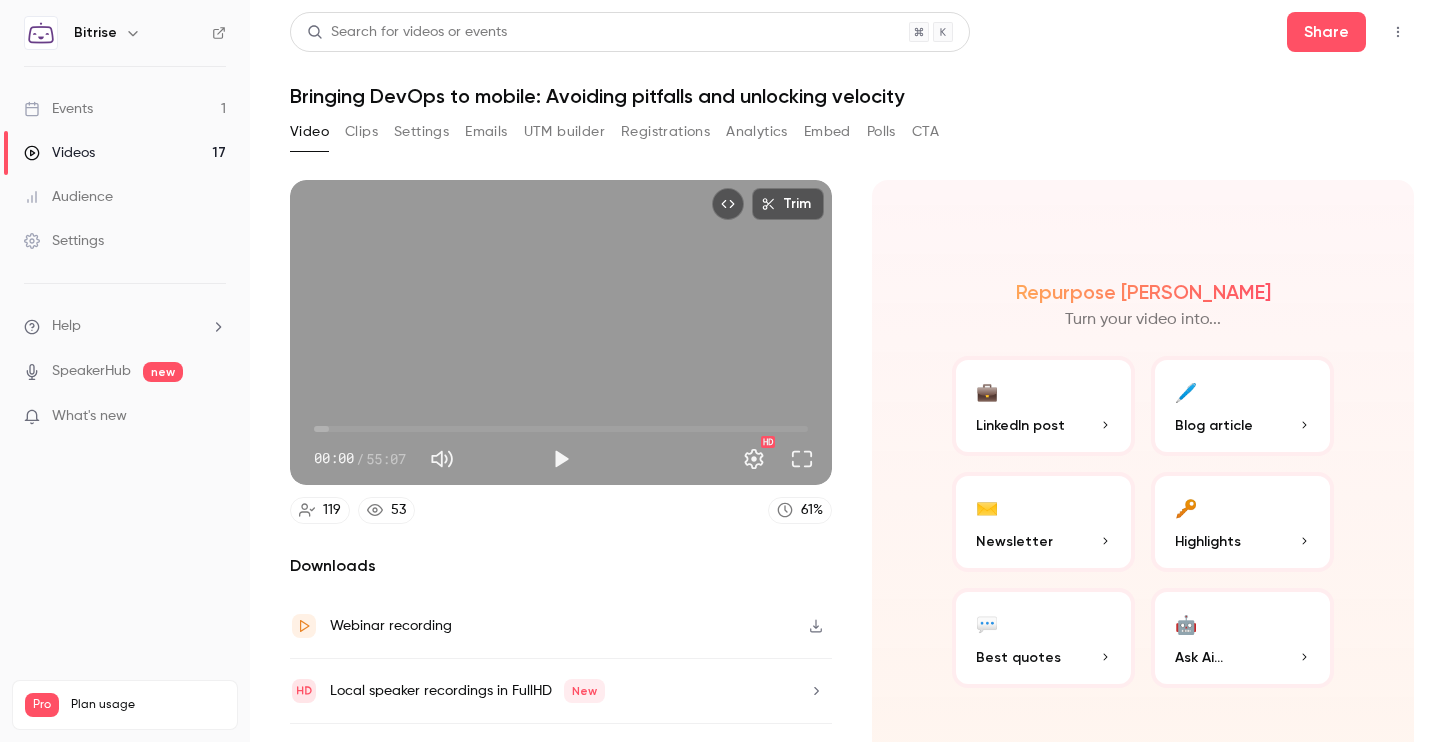 click 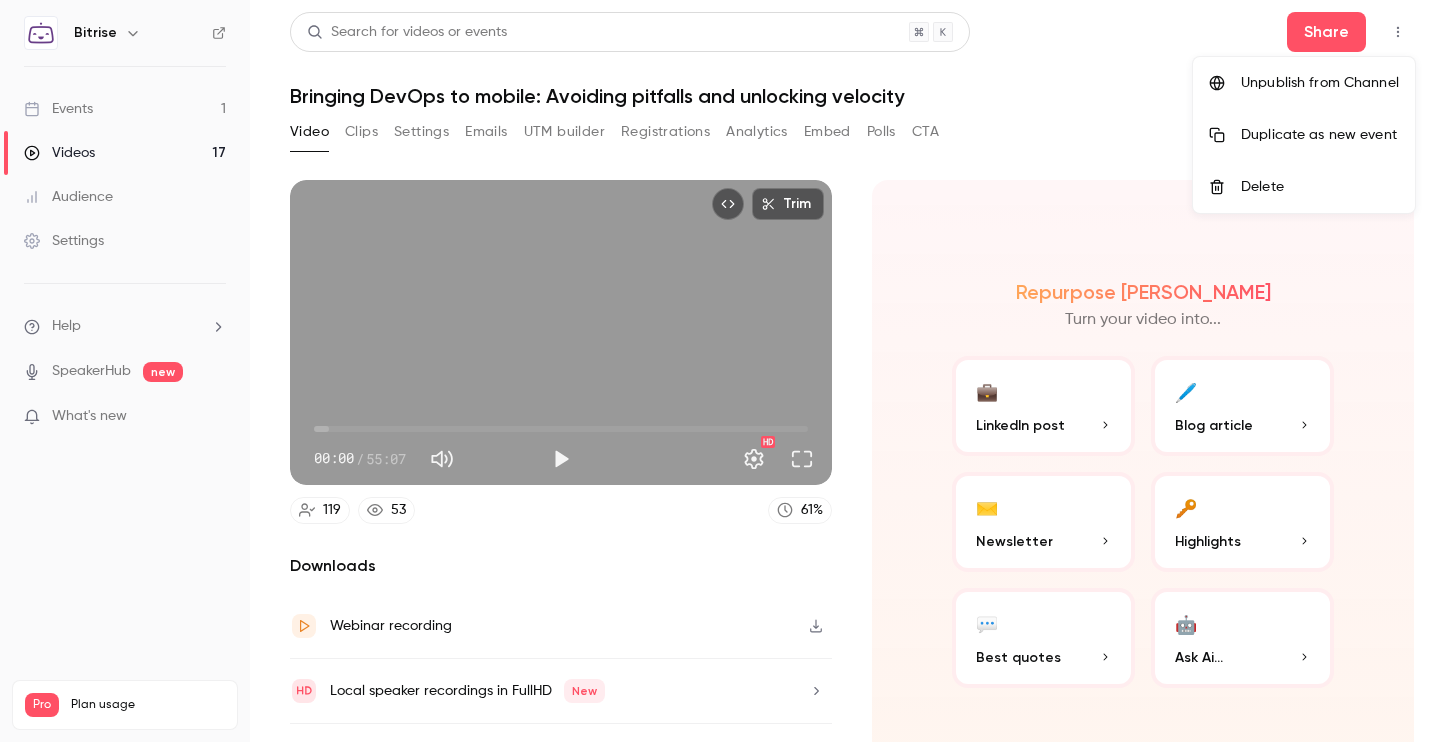 click at bounding box center (727, 371) 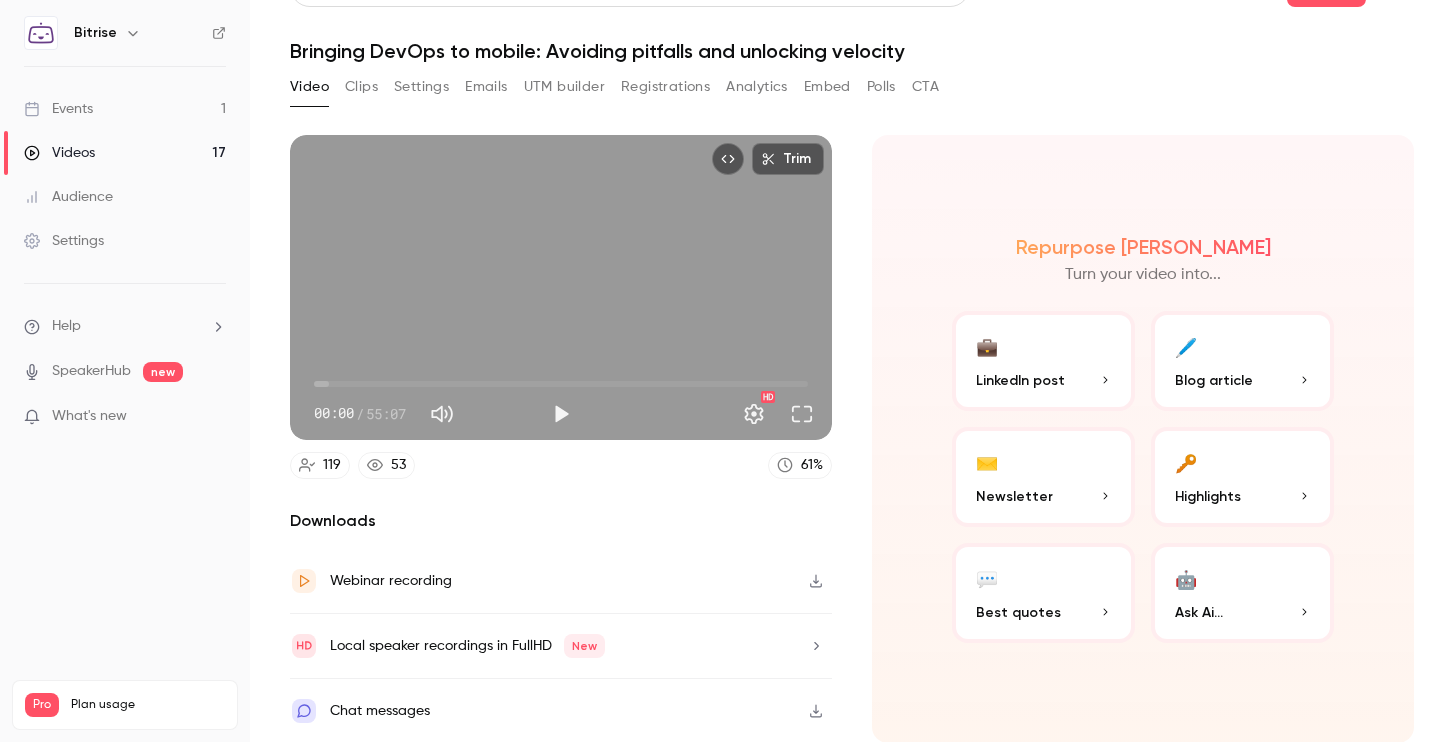 scroll, scrollTop: 47, scrollLeft: 0, axis: vertical 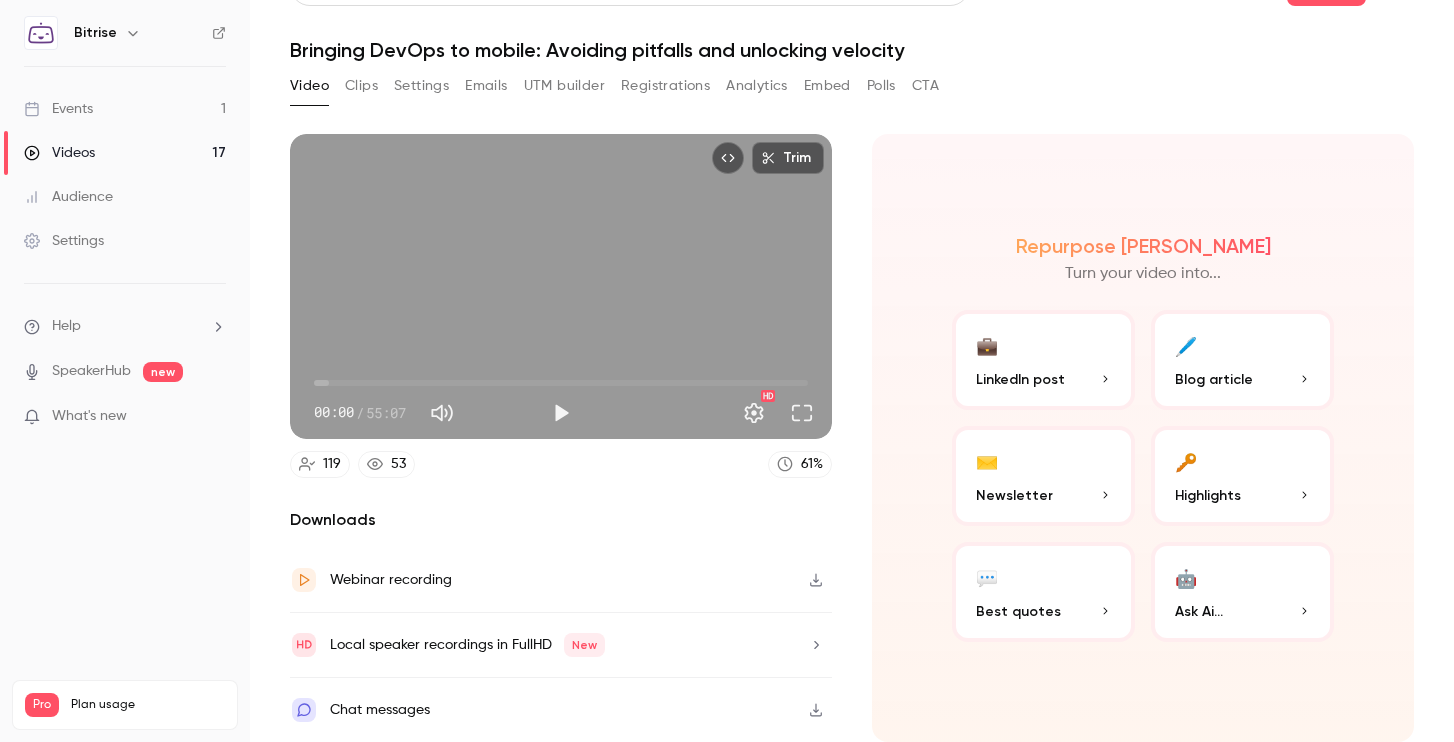 click 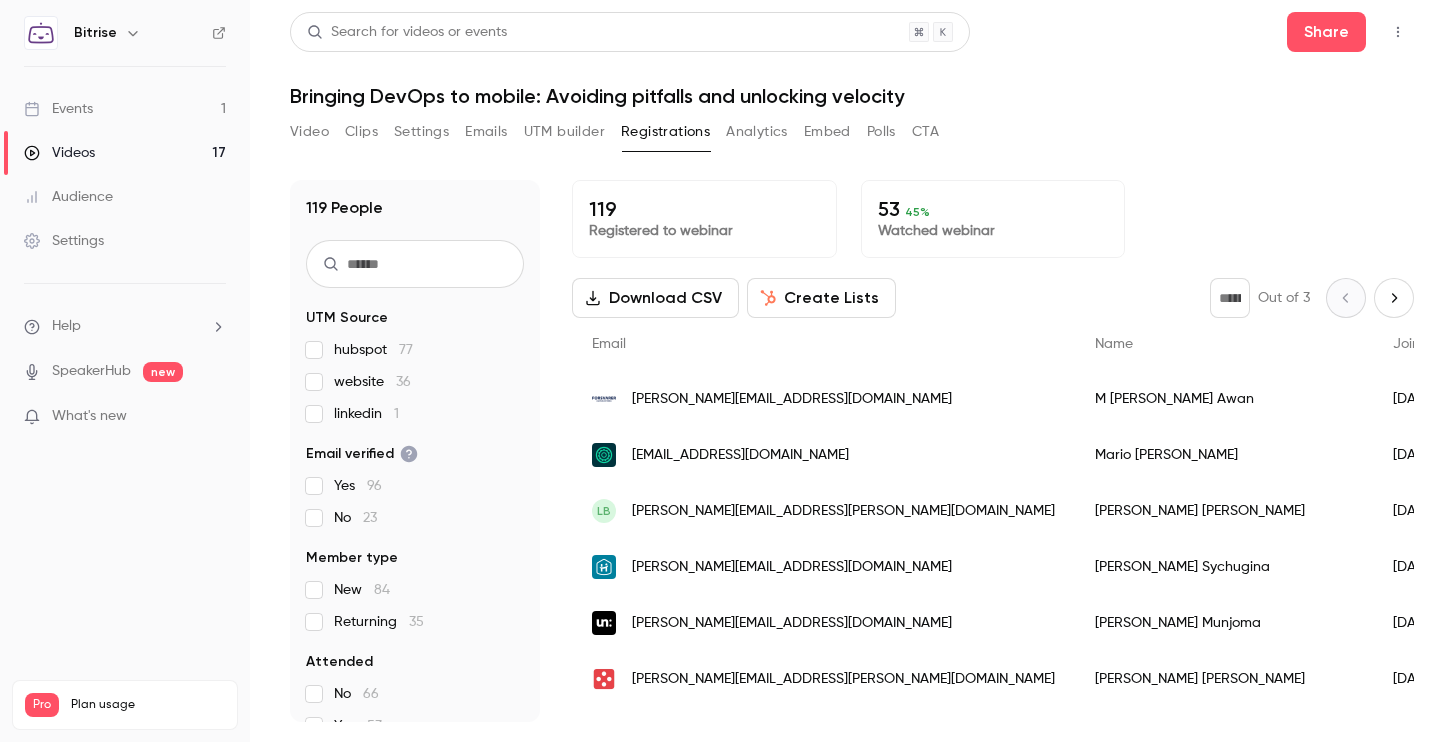 click on "Analytics" at bounding box center [757, 132] 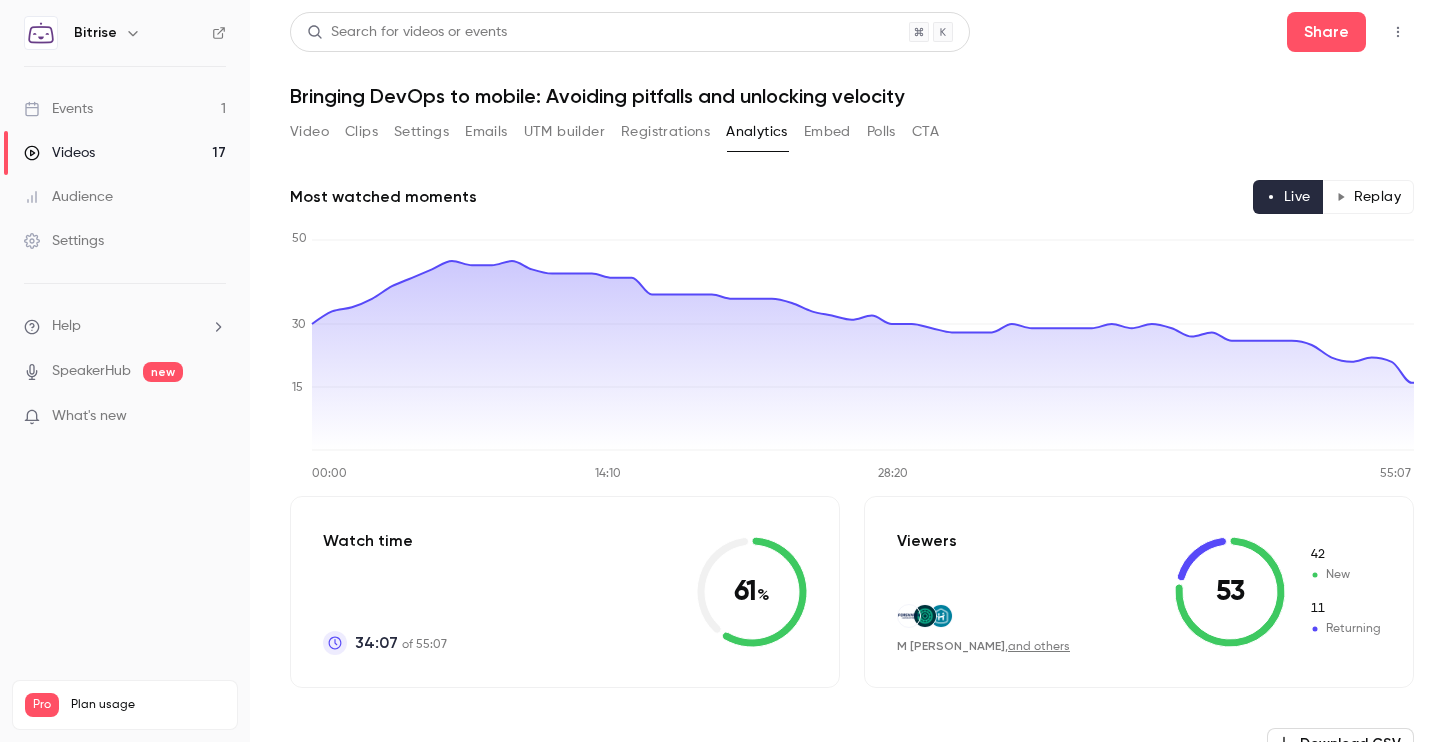 click on "Embed" at bounding box center (827, 132) 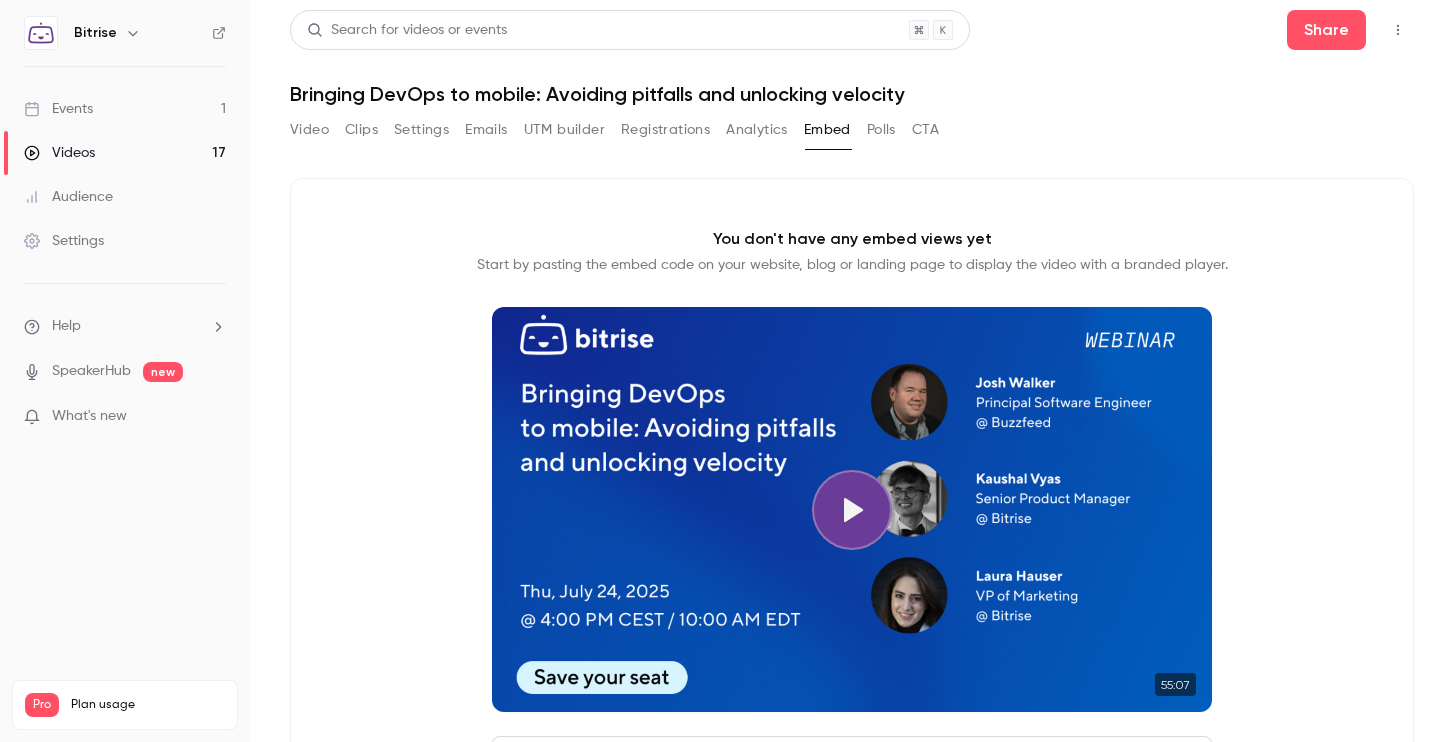 scroll, scrollTop: 0, scrollLeft: 0, axis: both 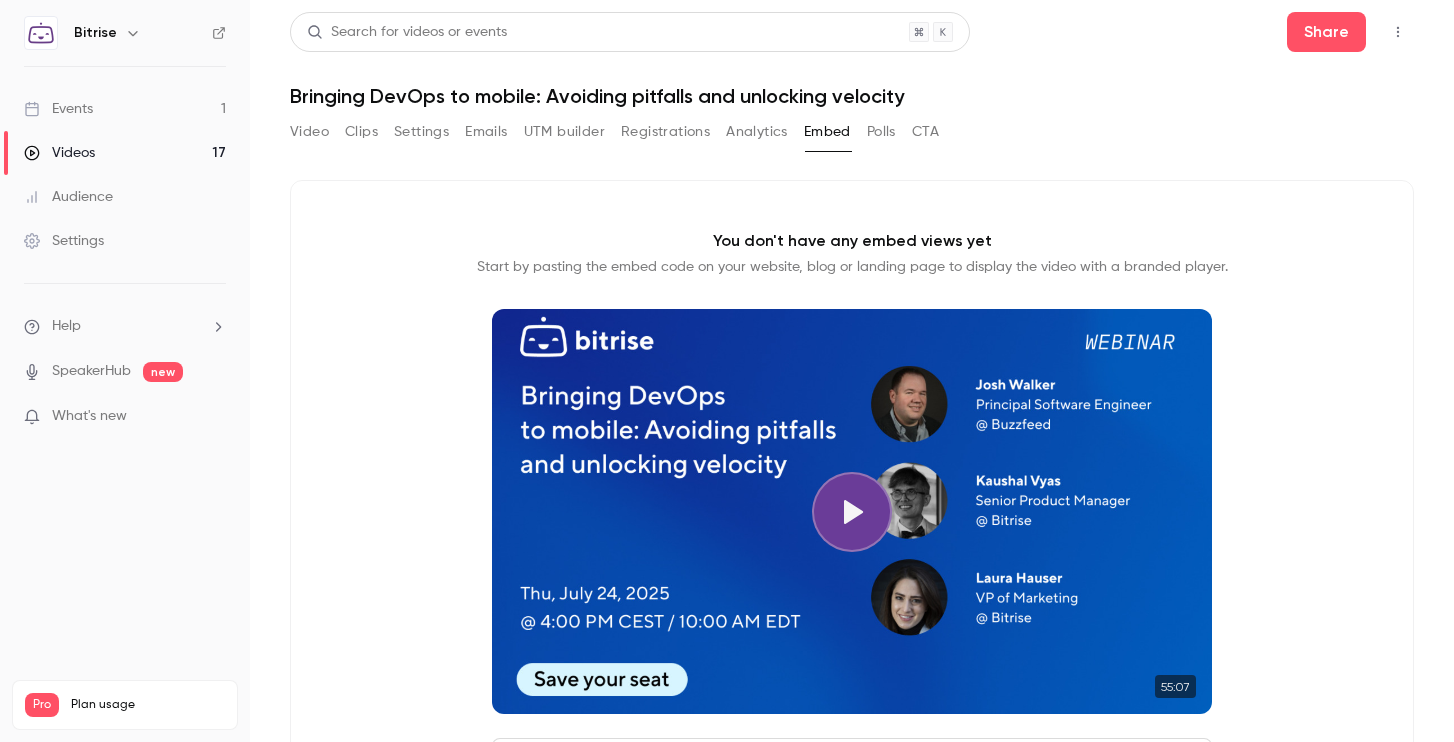 click on "Polls" at bounding box center (881, 132) 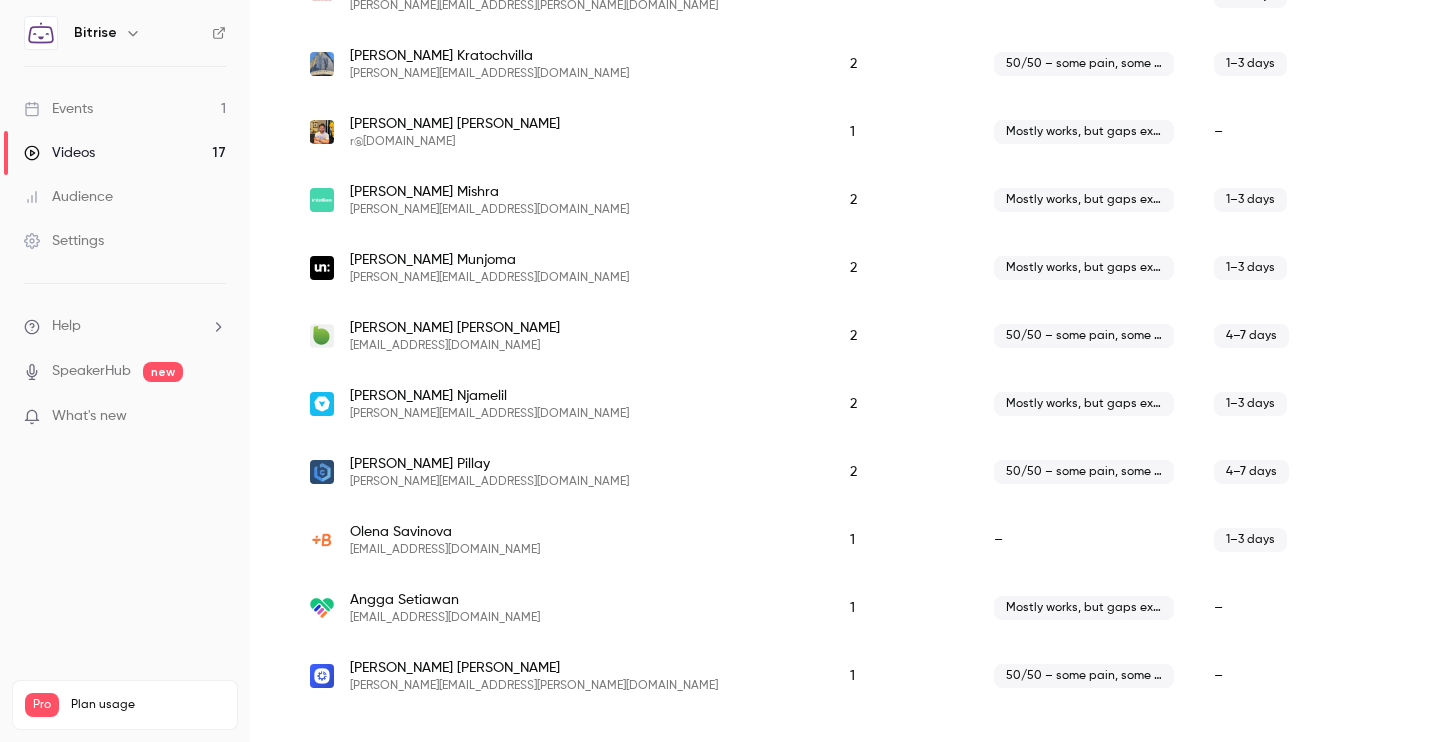 scroll, scrollTop: 0, scrollLeft: 0, axis: both 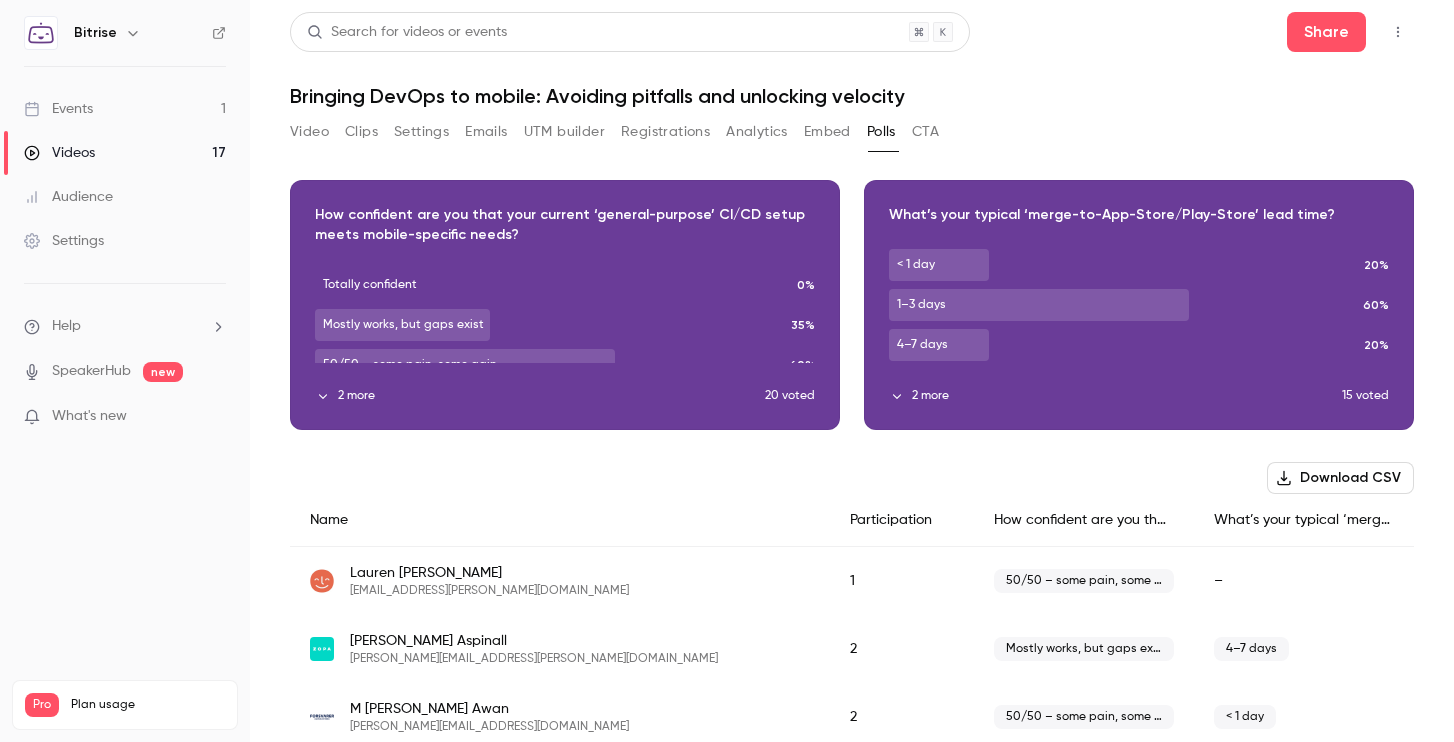 click on "CTA" at bounding box center (925, 132) 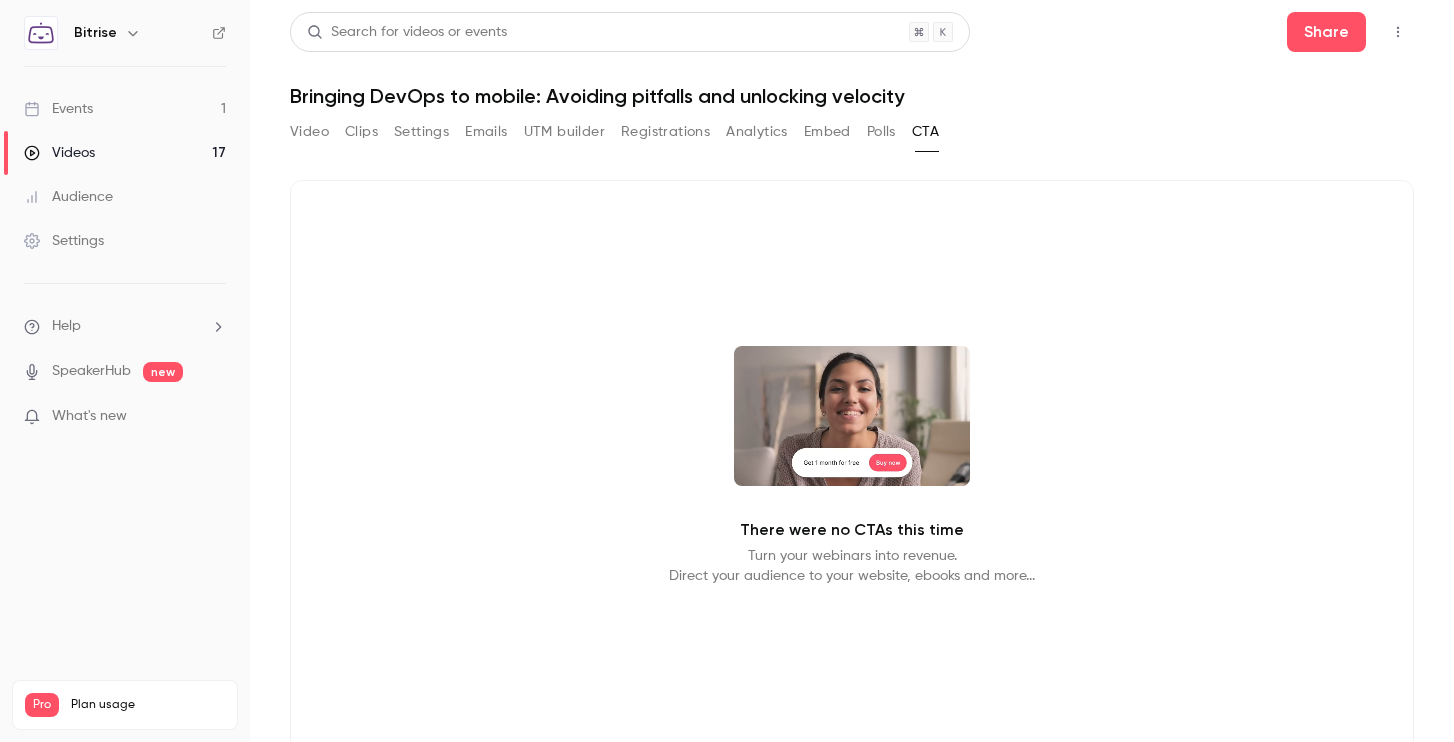 click on "Video" at bounding box center (309, 132) 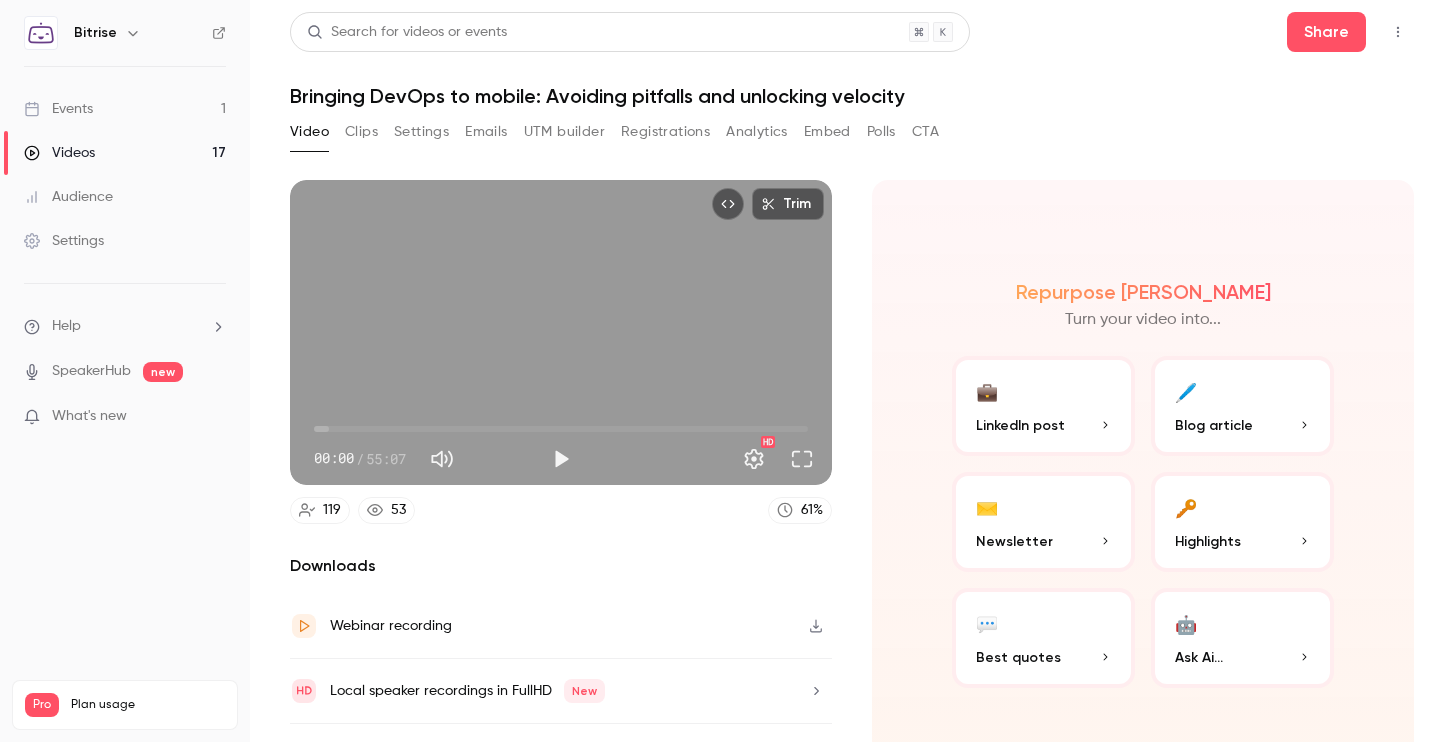 click on "Video Clips Settings Emails UTM builder Registrations Analytics Embed Polls CTA" at bounding box center [614, 132] 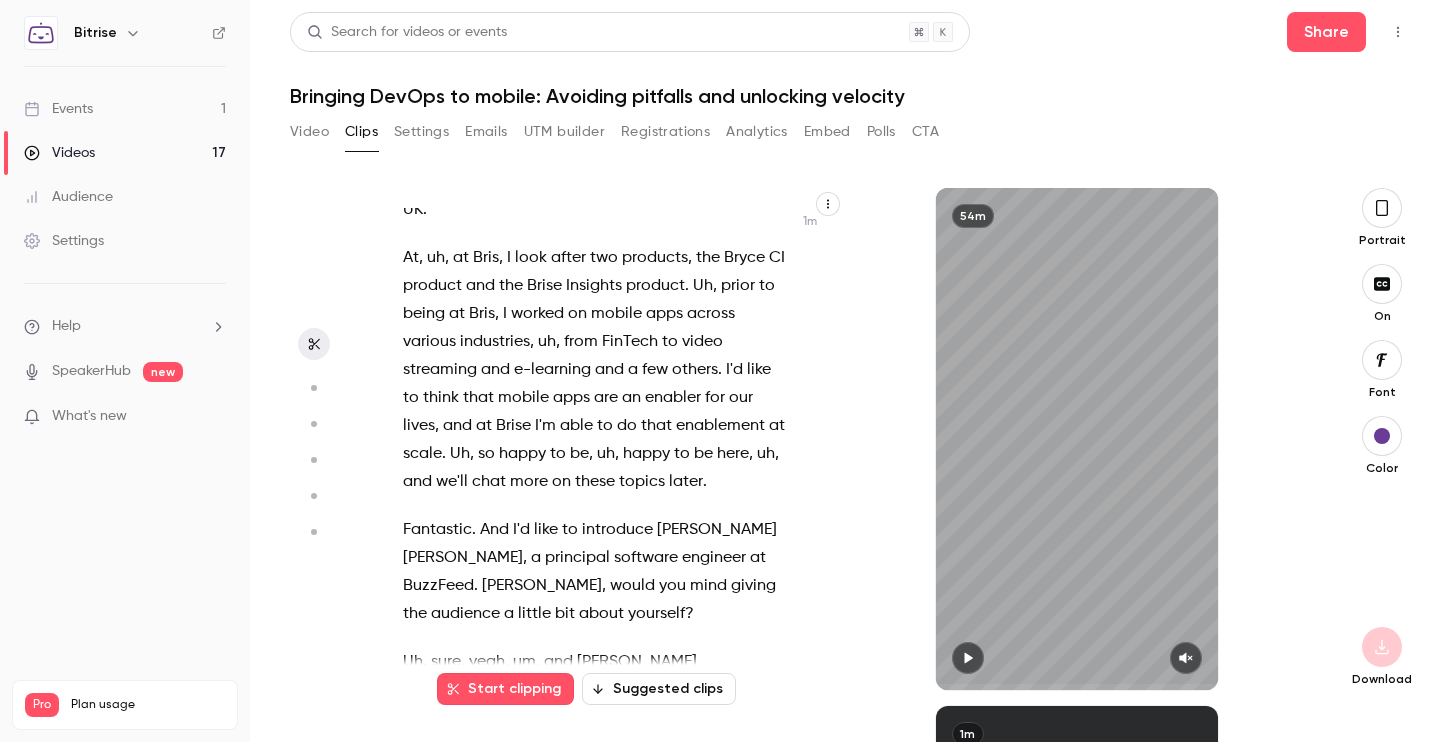 scroll, scrollTop: 0, scrollLeft: 0, axis: both 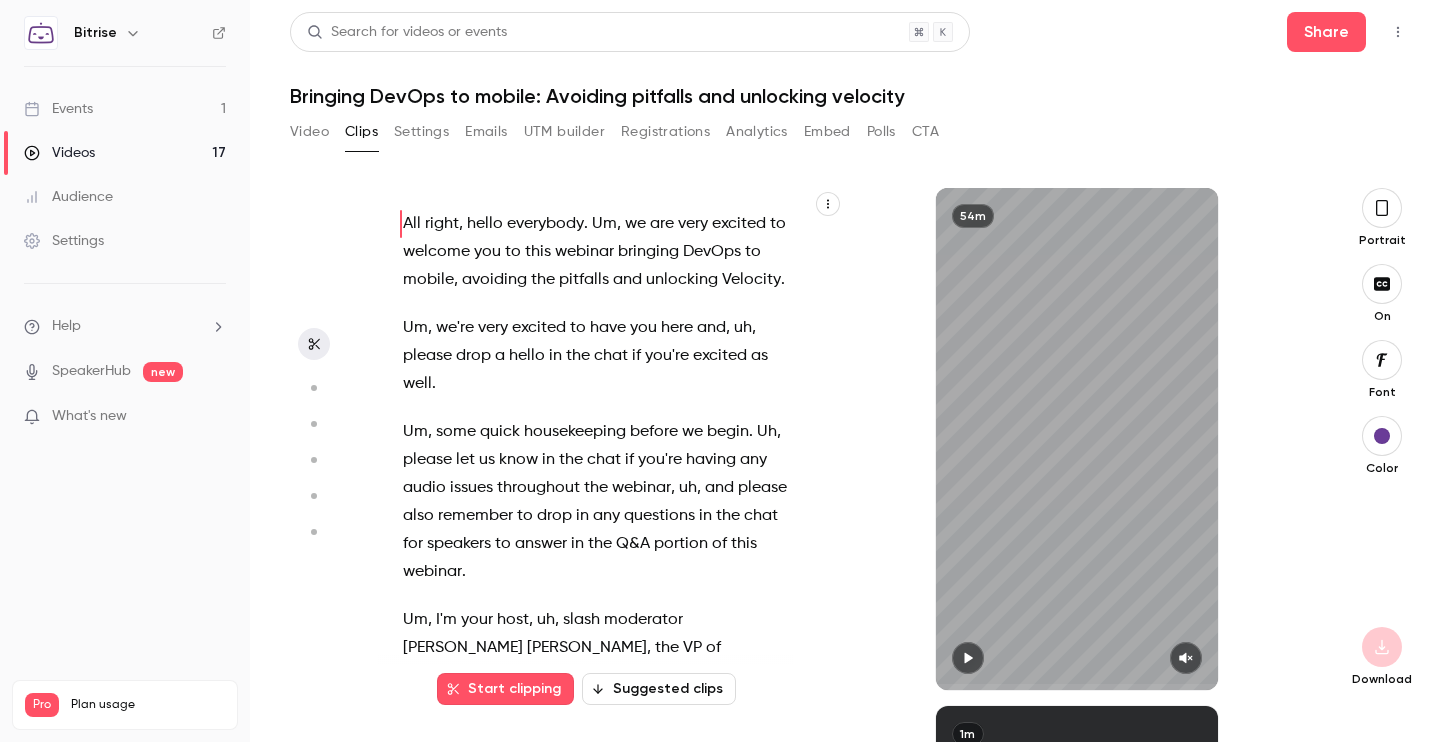 click on "Settings" at bounding box center (421, 132) 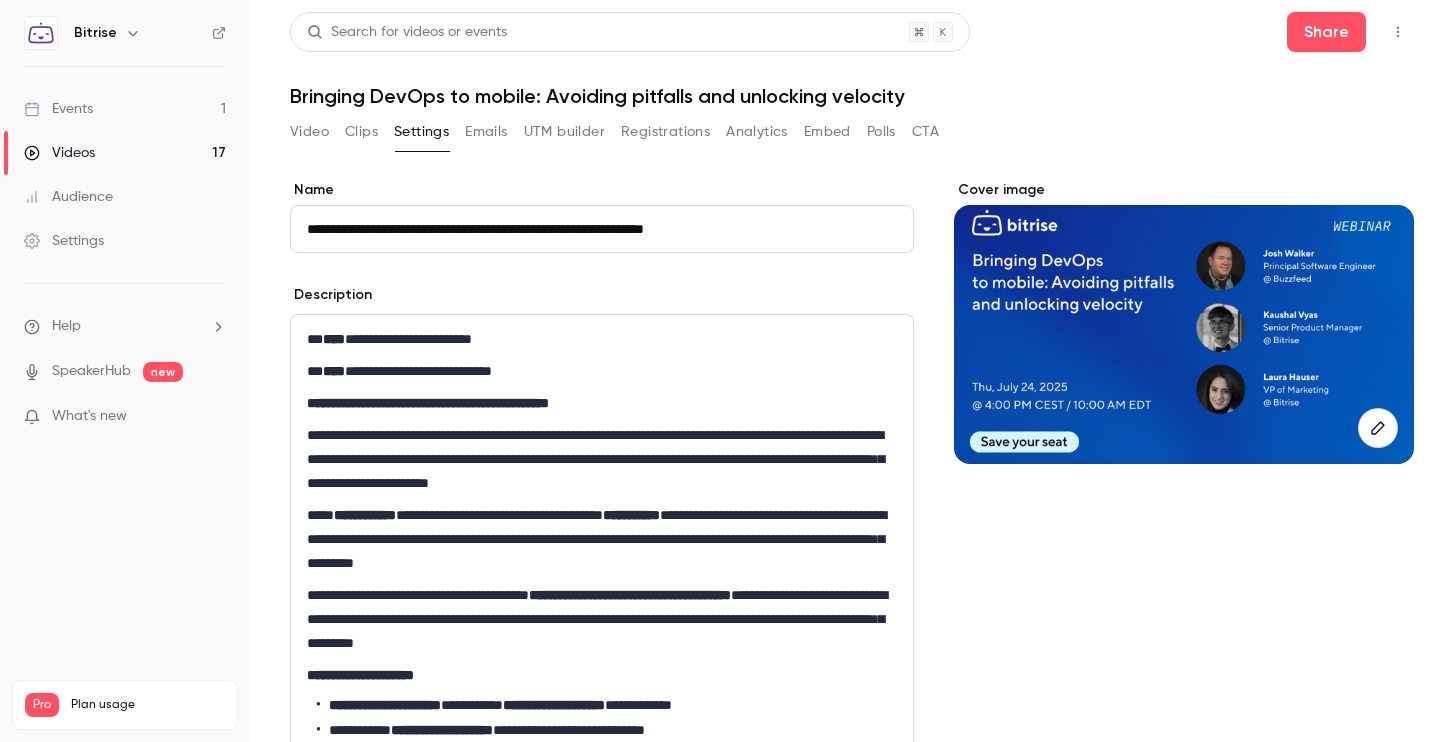 click on "Emails" at bounding box center [486, 132] 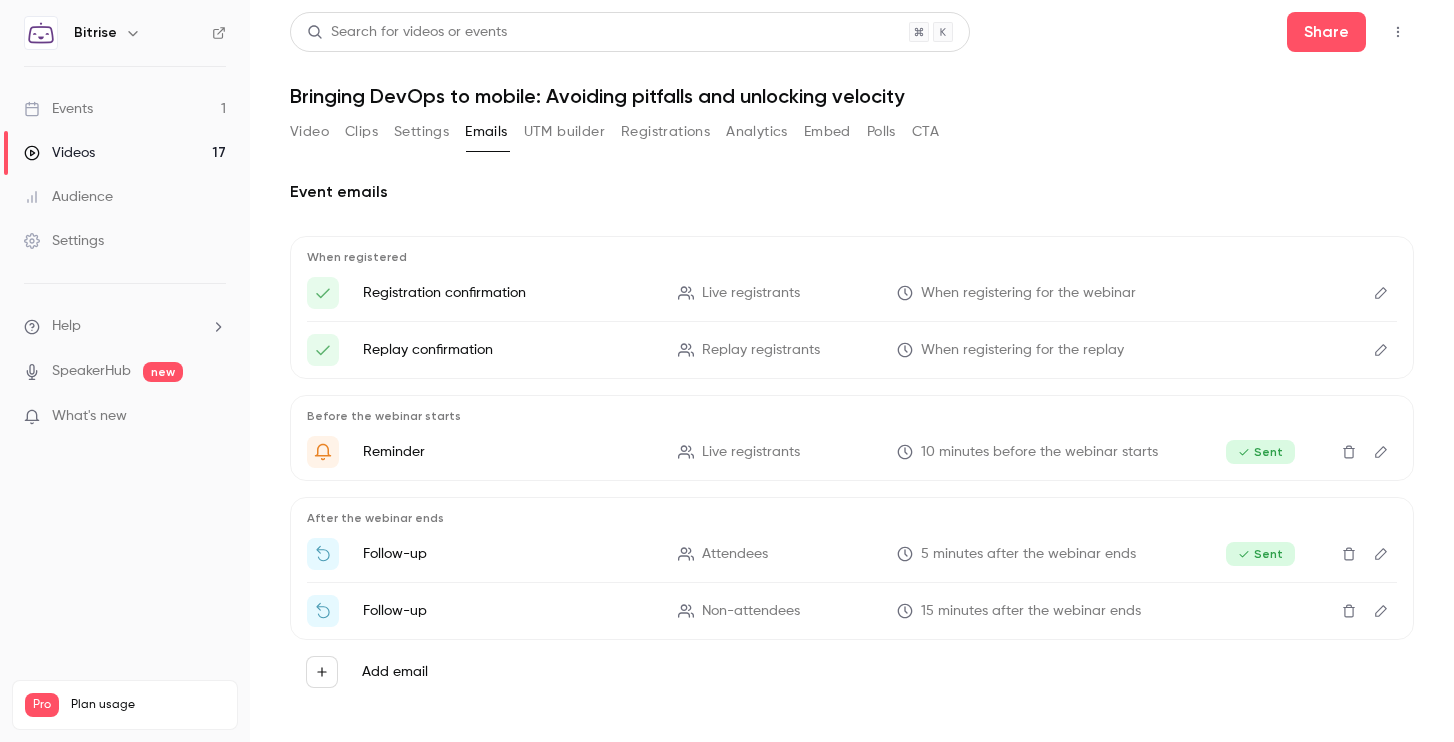 click on "UTM builder" at bounding box center [564, 132] 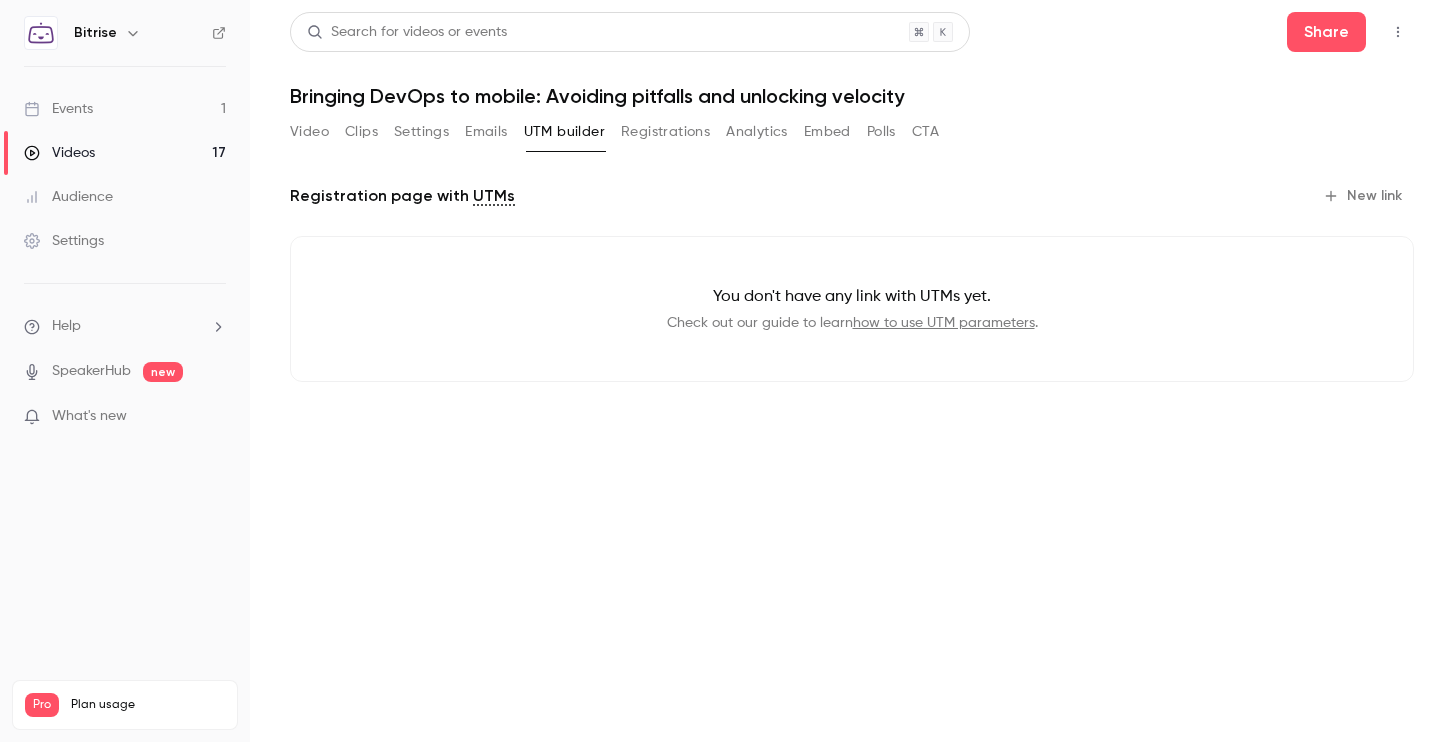 click on "Registrations" at bounding box center (665, 132) 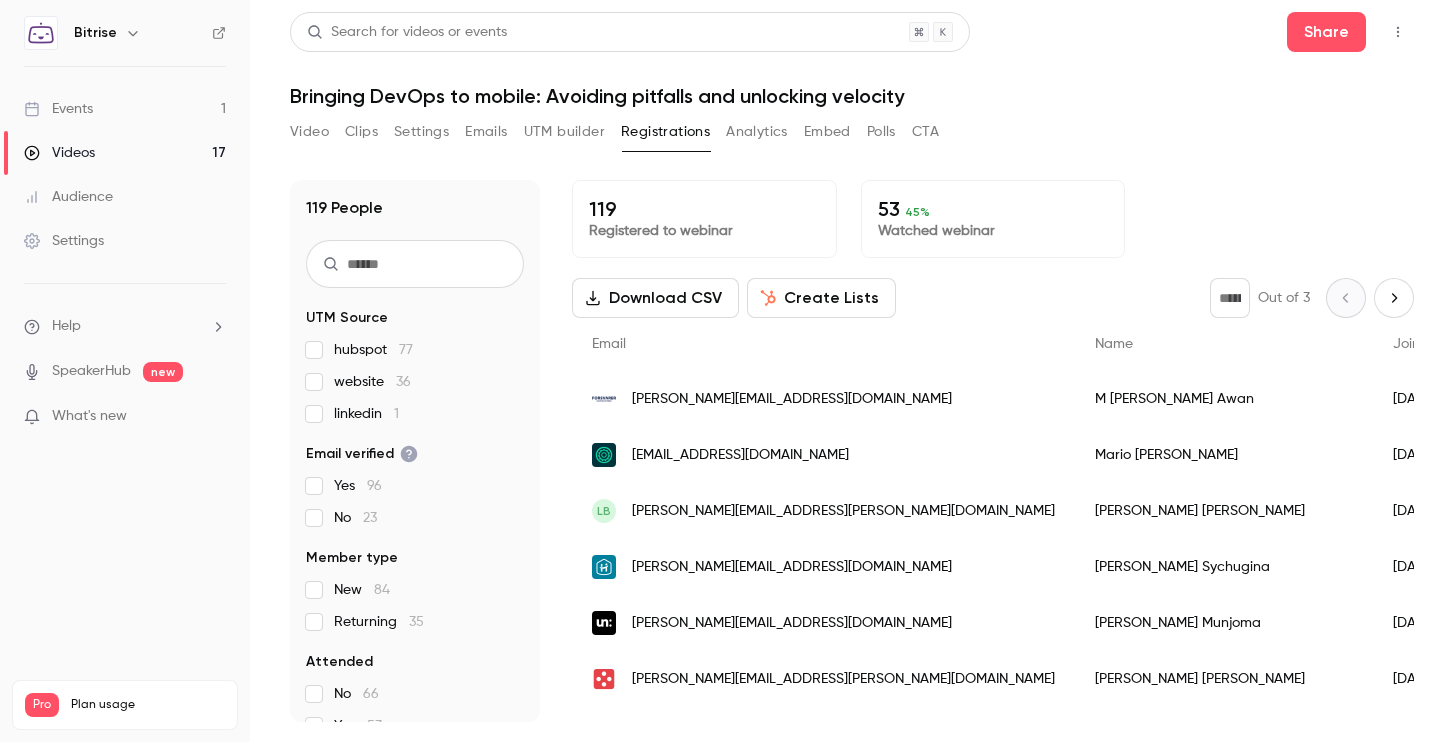 click on "Analytics" at bounding box center (757, 132) 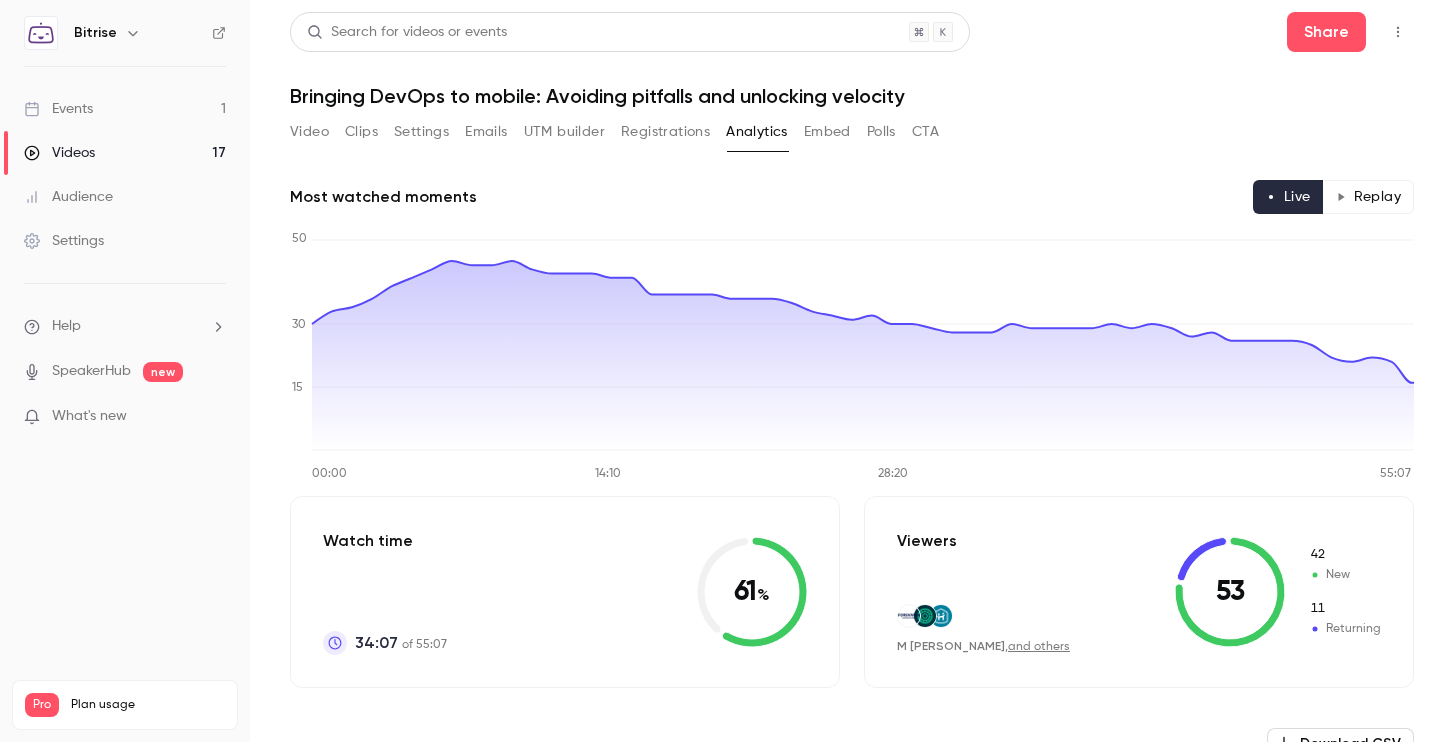 click on "Embed" at bounding box center (827, 132) 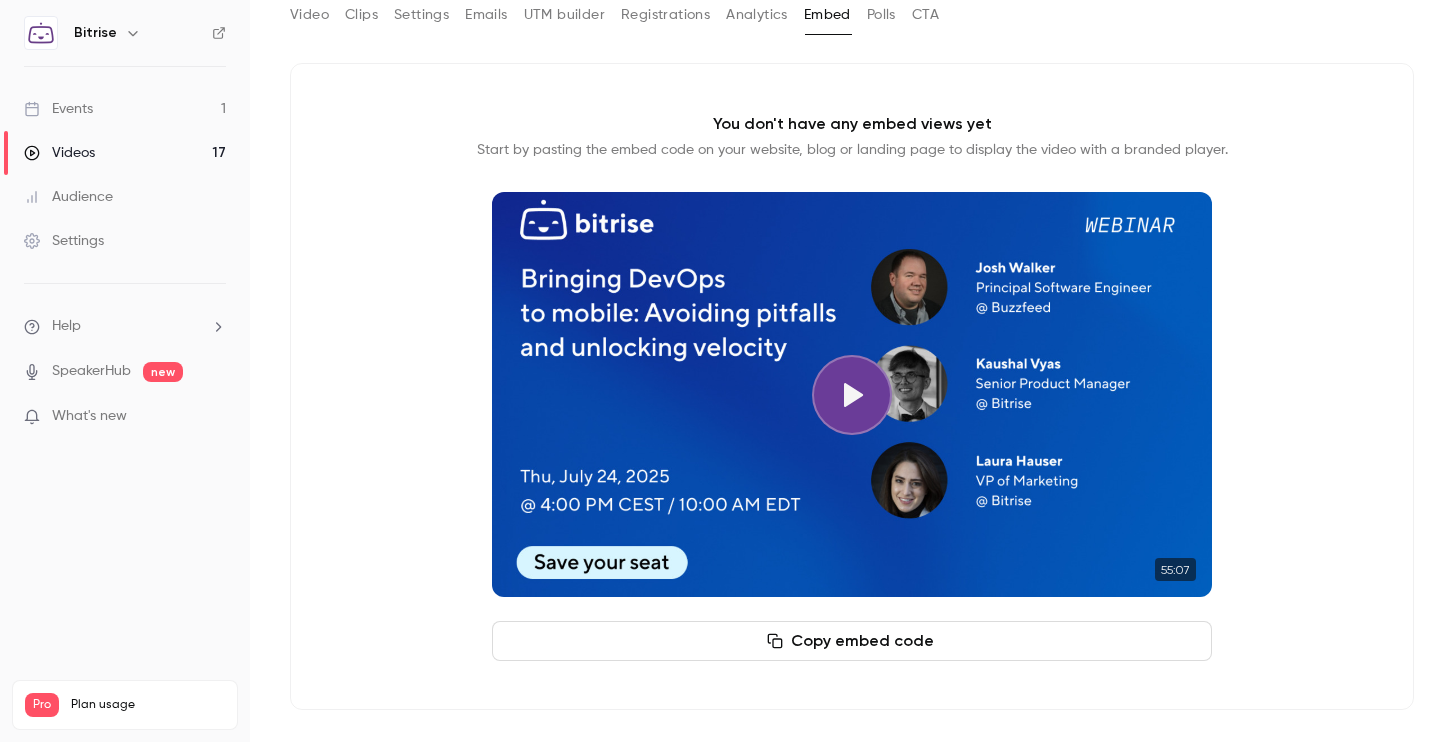 scroll, scrollTop: 0, scrollLeft: 0, axis: both 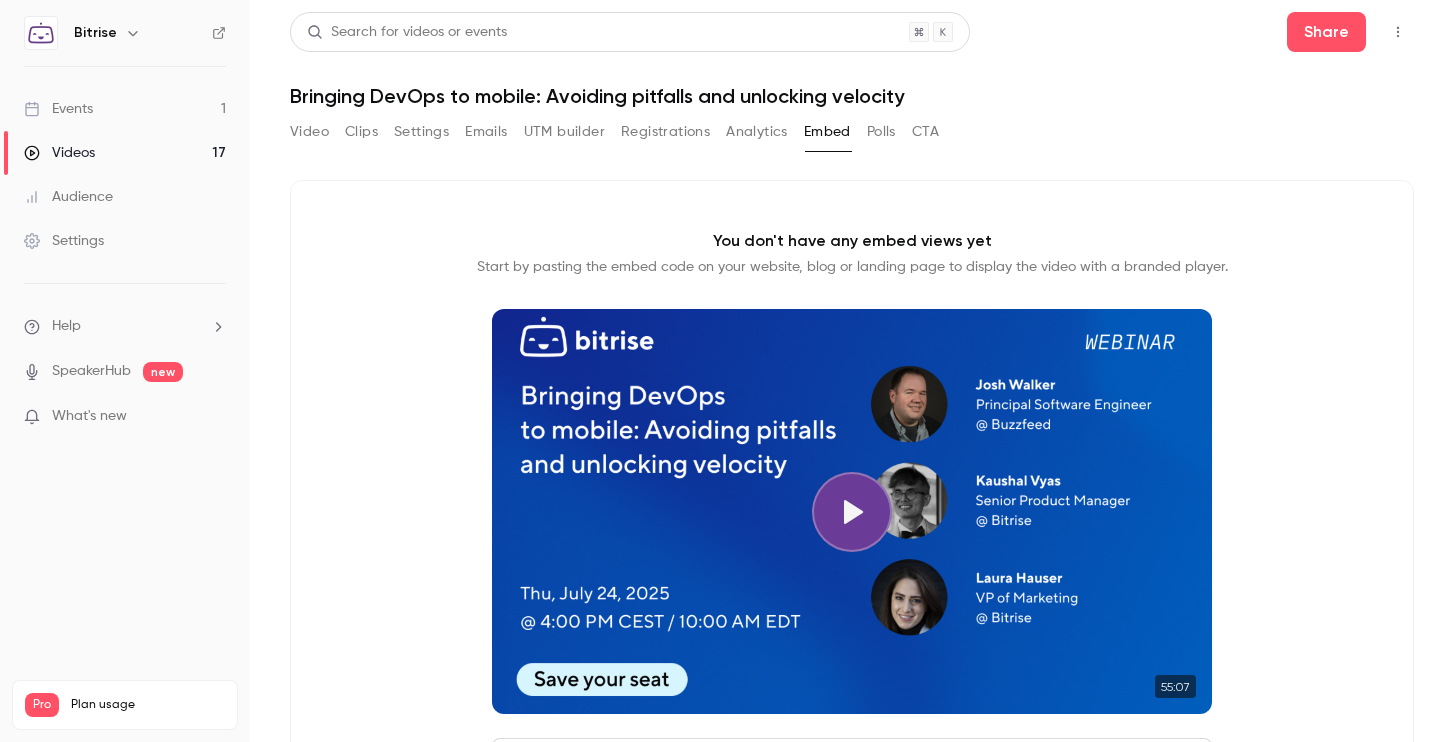 click on "Polls" at bounding box center (881, 132) 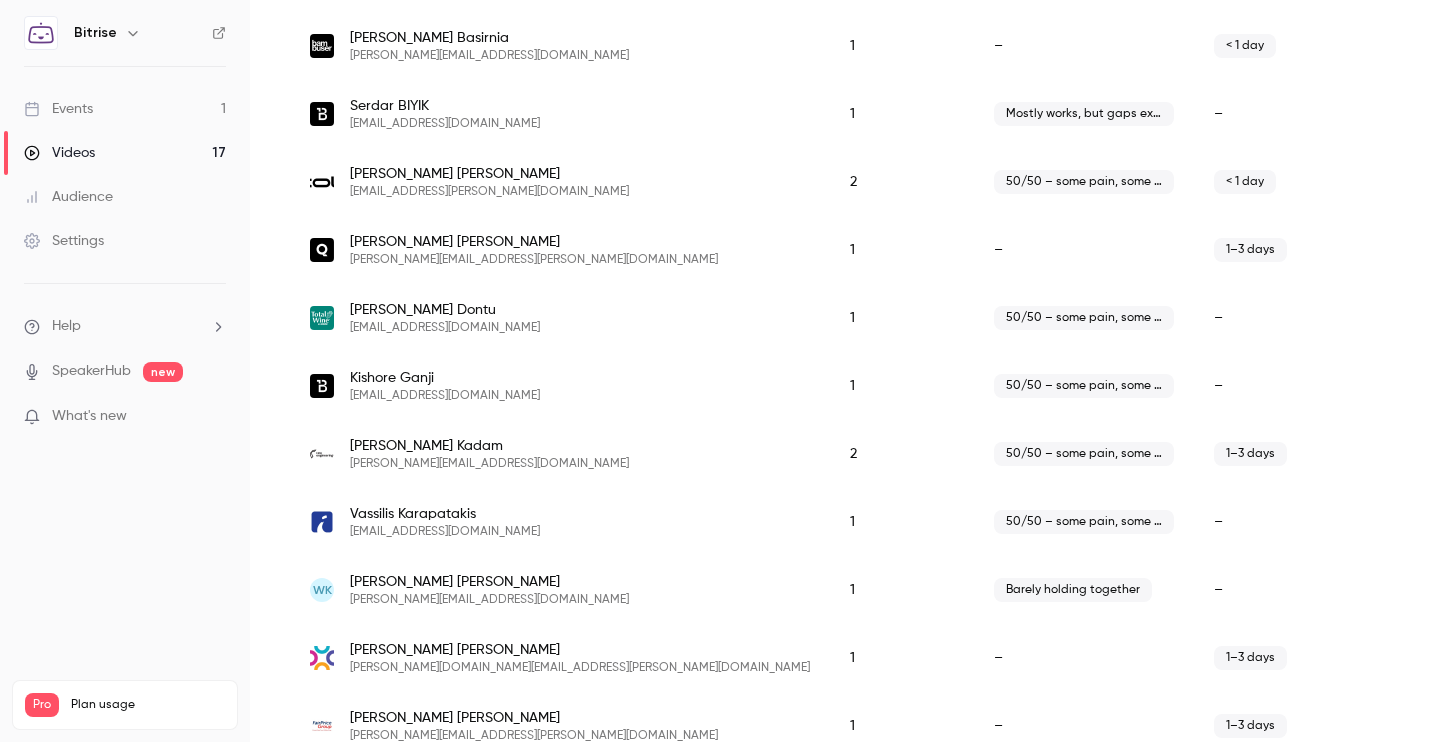 scroll, scrollTop: 0, scrollLeft: 0, axis: both 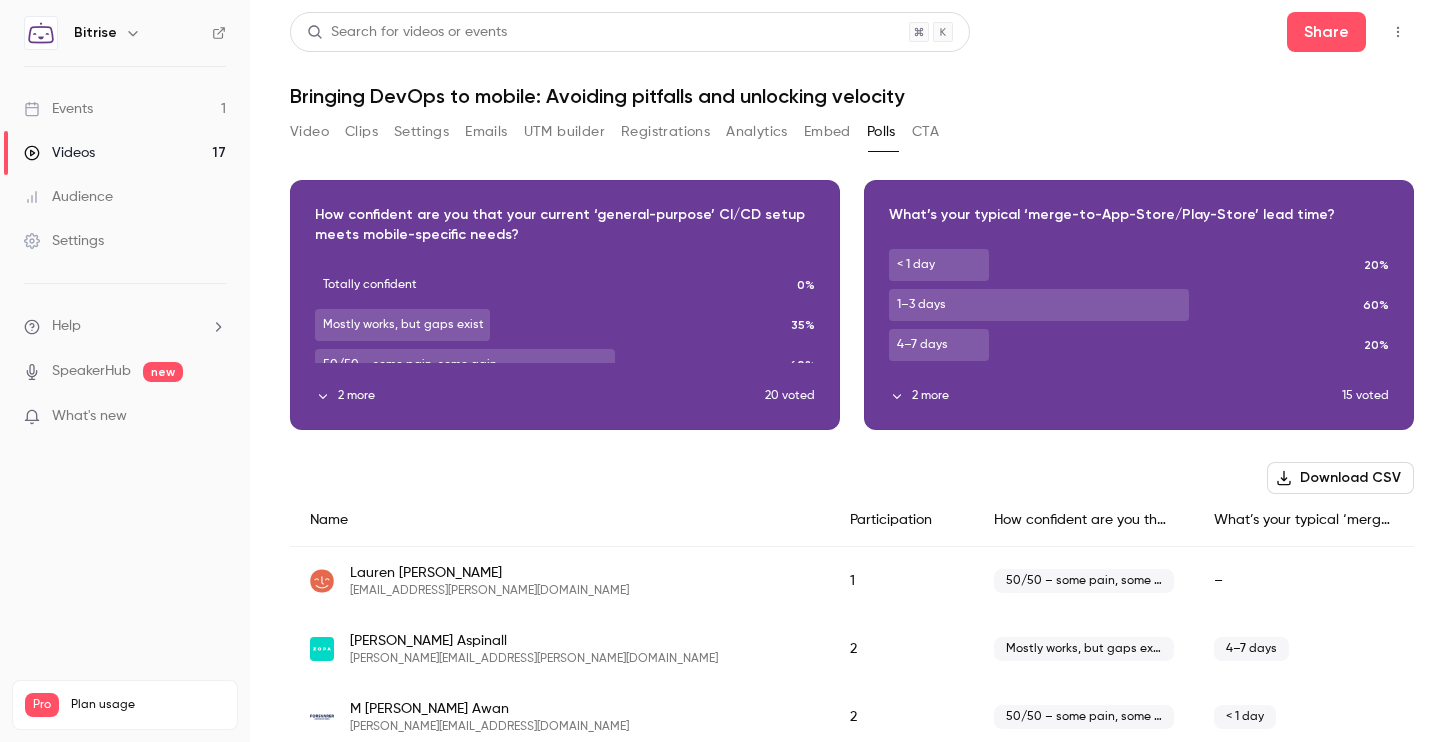 click on "CTA" at bounding box center [925, 132] 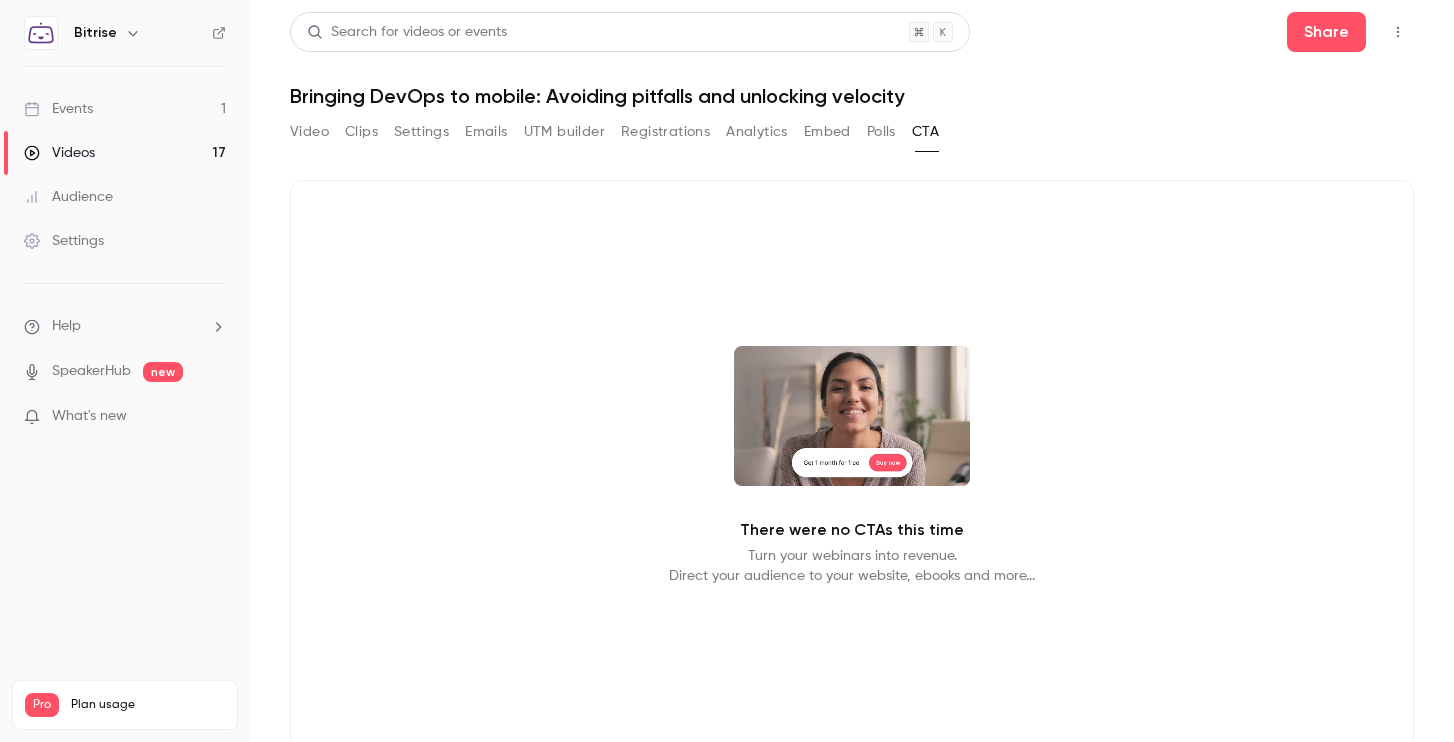 click on "Video" at bounding box center (309, 132) 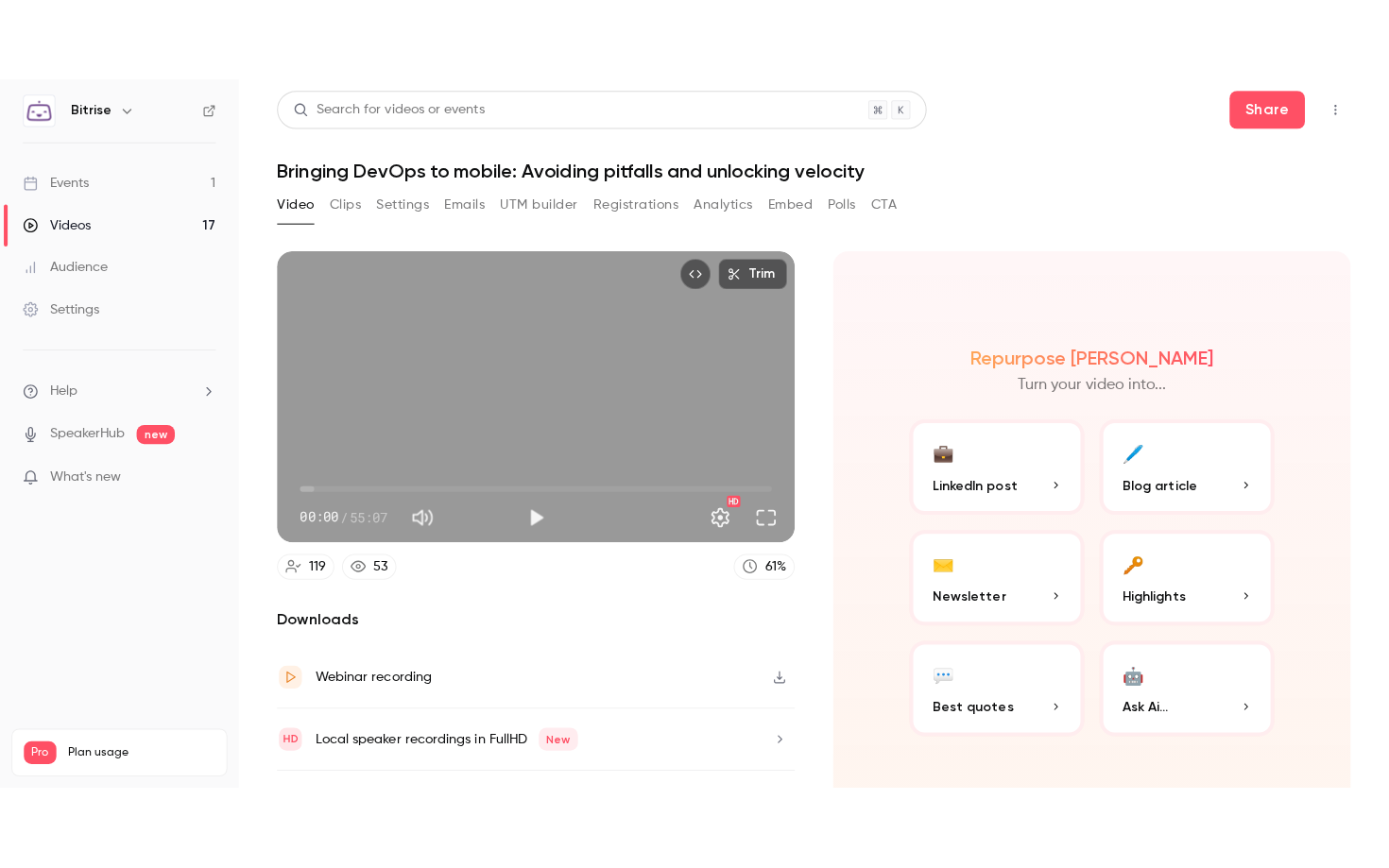 scroll, scrollTop: 44, scrollLeft: 0, axis: vertical 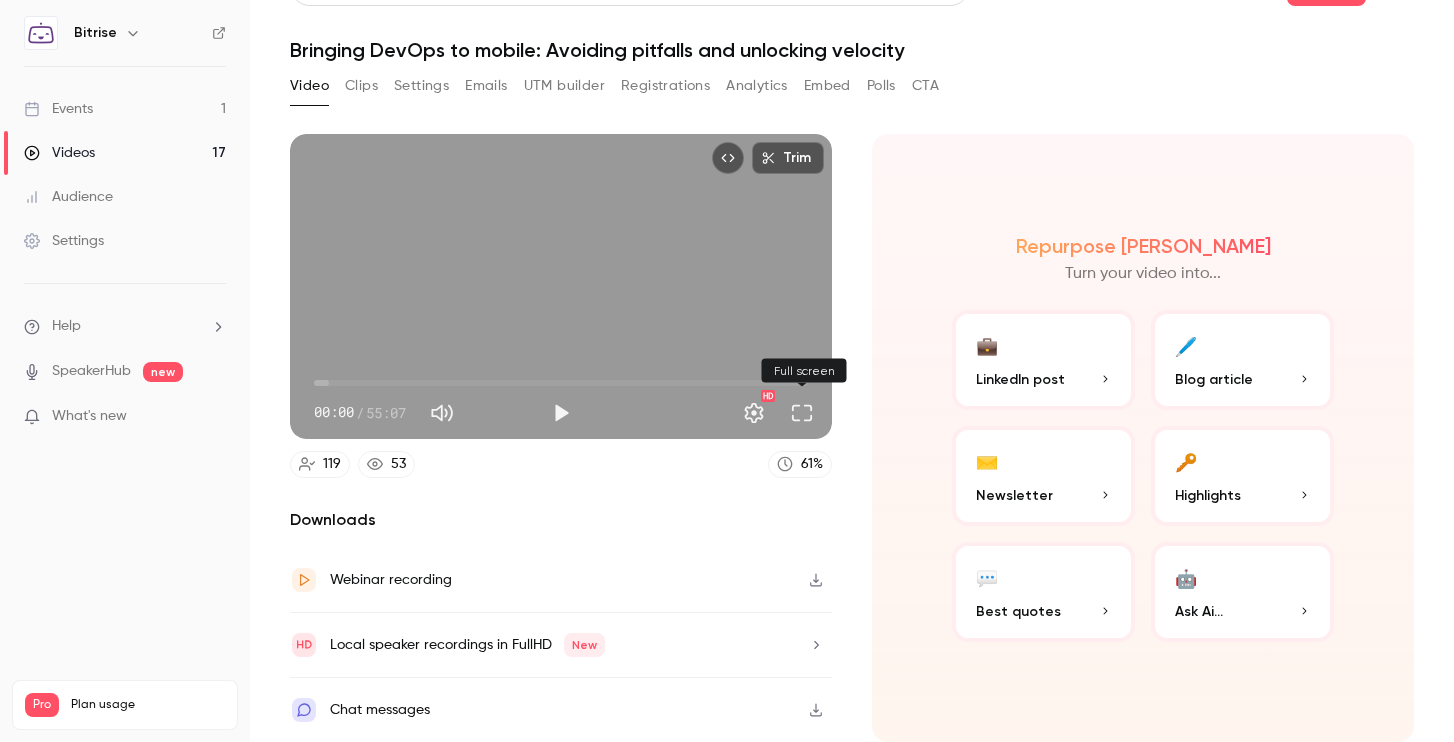 click at bounding box center (802, 413) 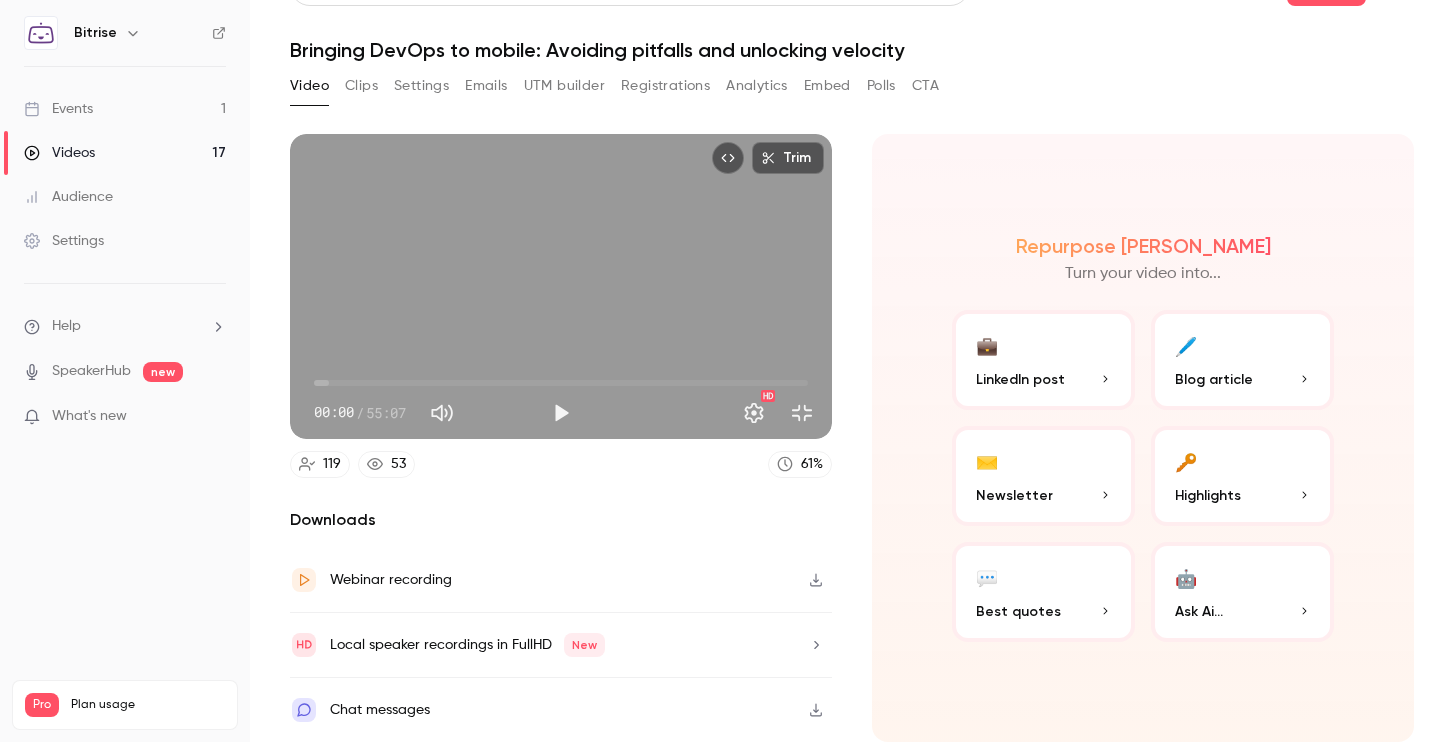 scroll, scrollTop: 0, scrollLeft: 0, axis: both 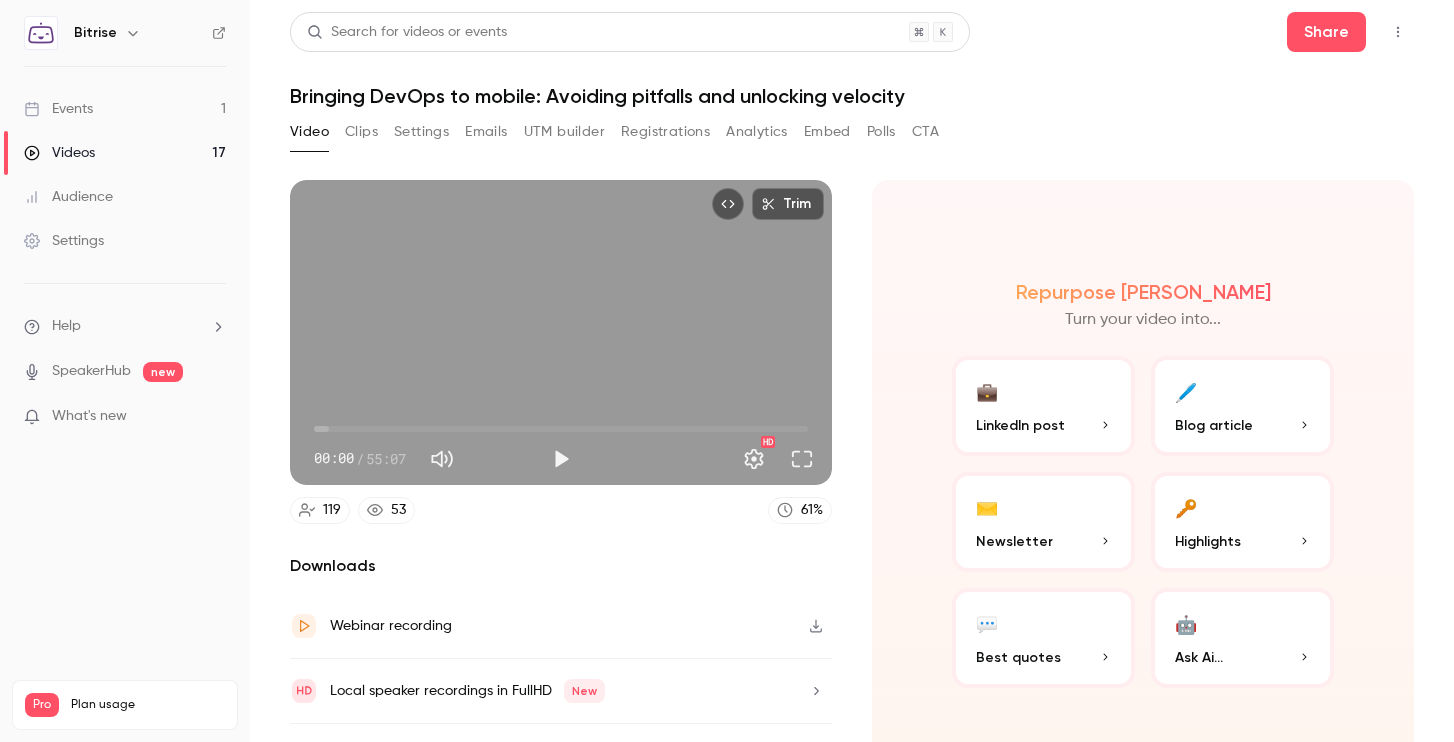 click on "Embed" at bounding box center (827, 132) 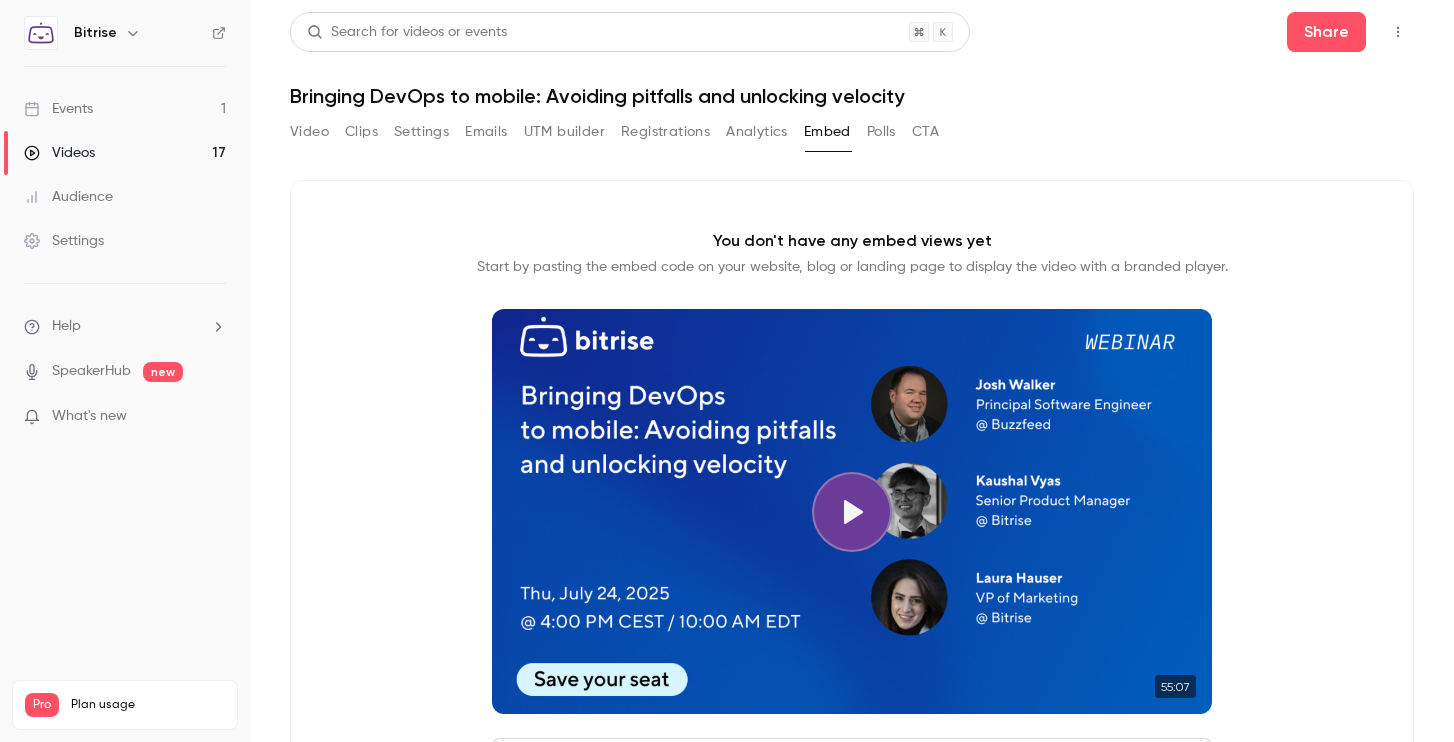 click on "Polls" at bounding box center (881, 132) 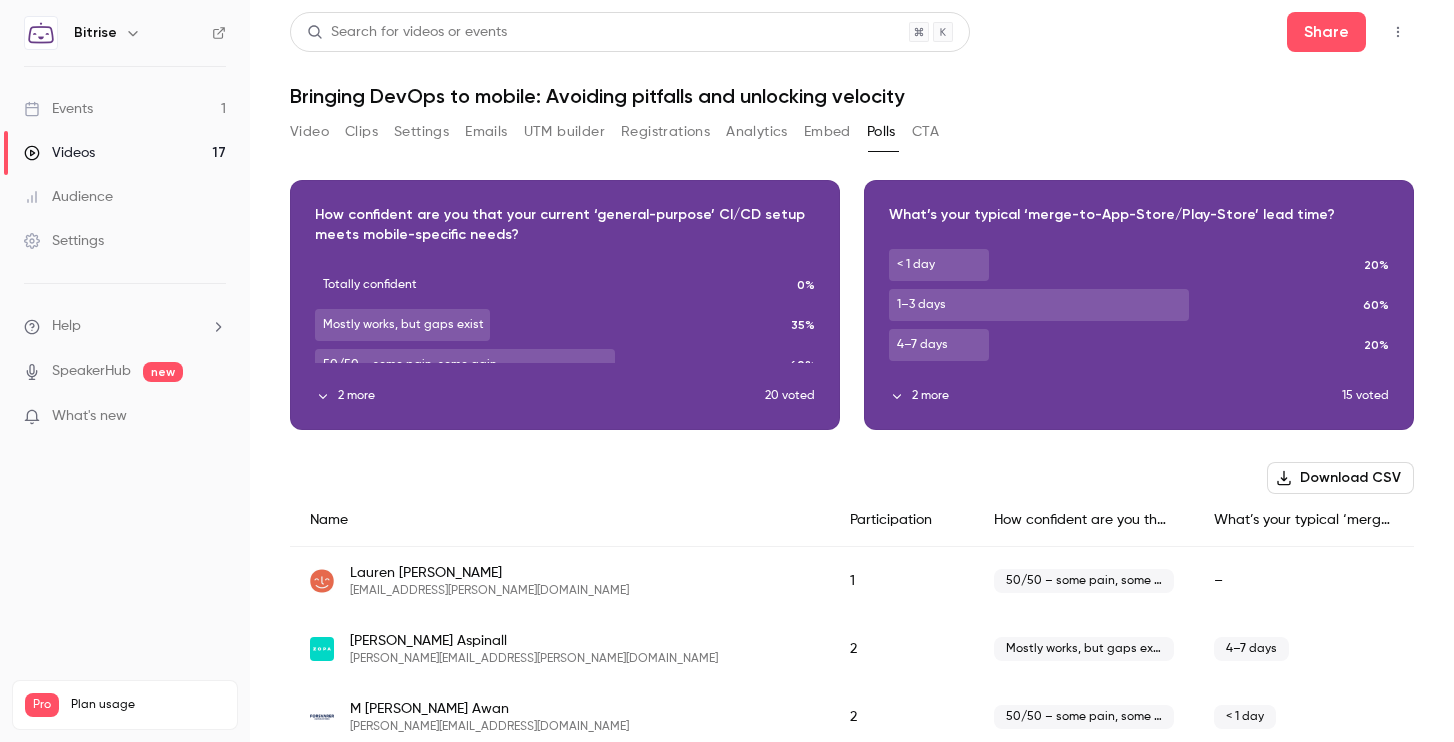 click on "CTA" at bounding box center [925, 132] 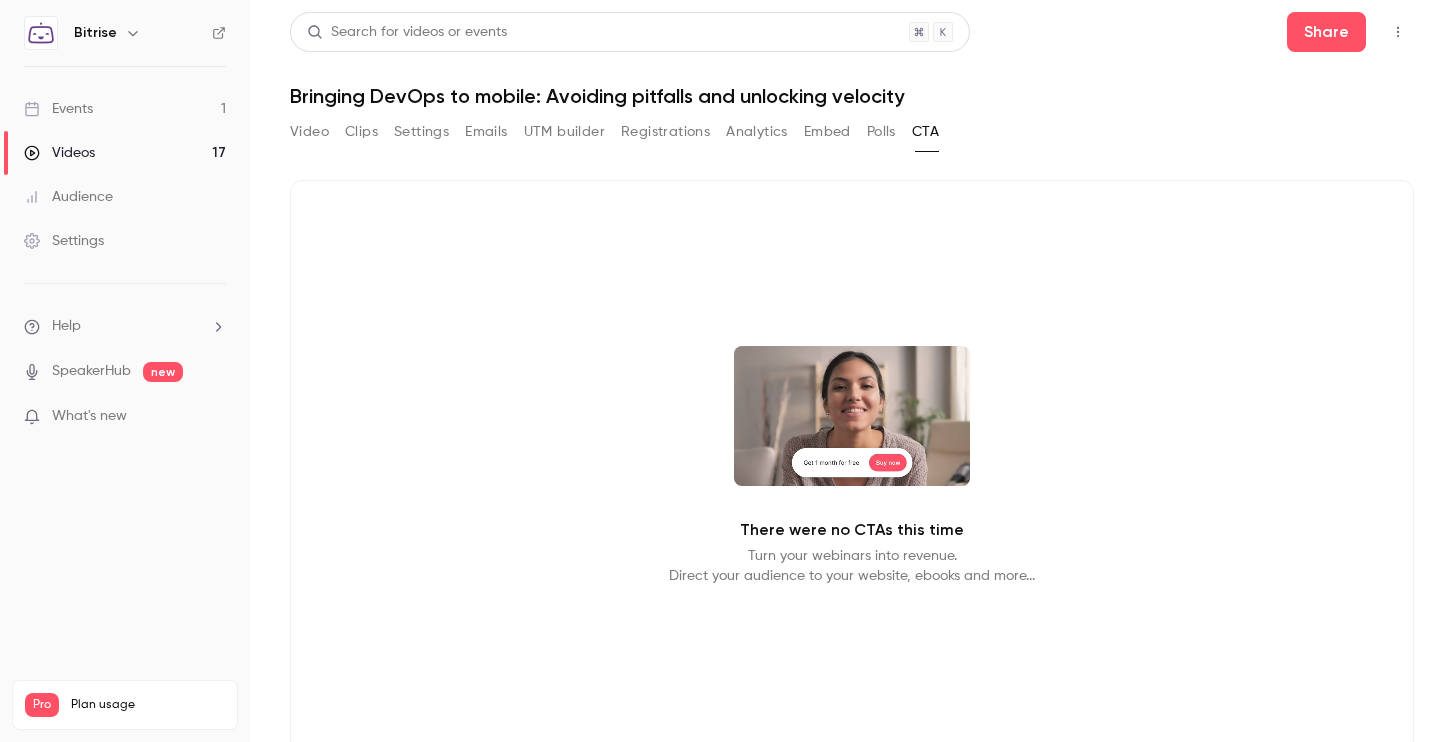 click on "Video" at bounding box center [309, 132] 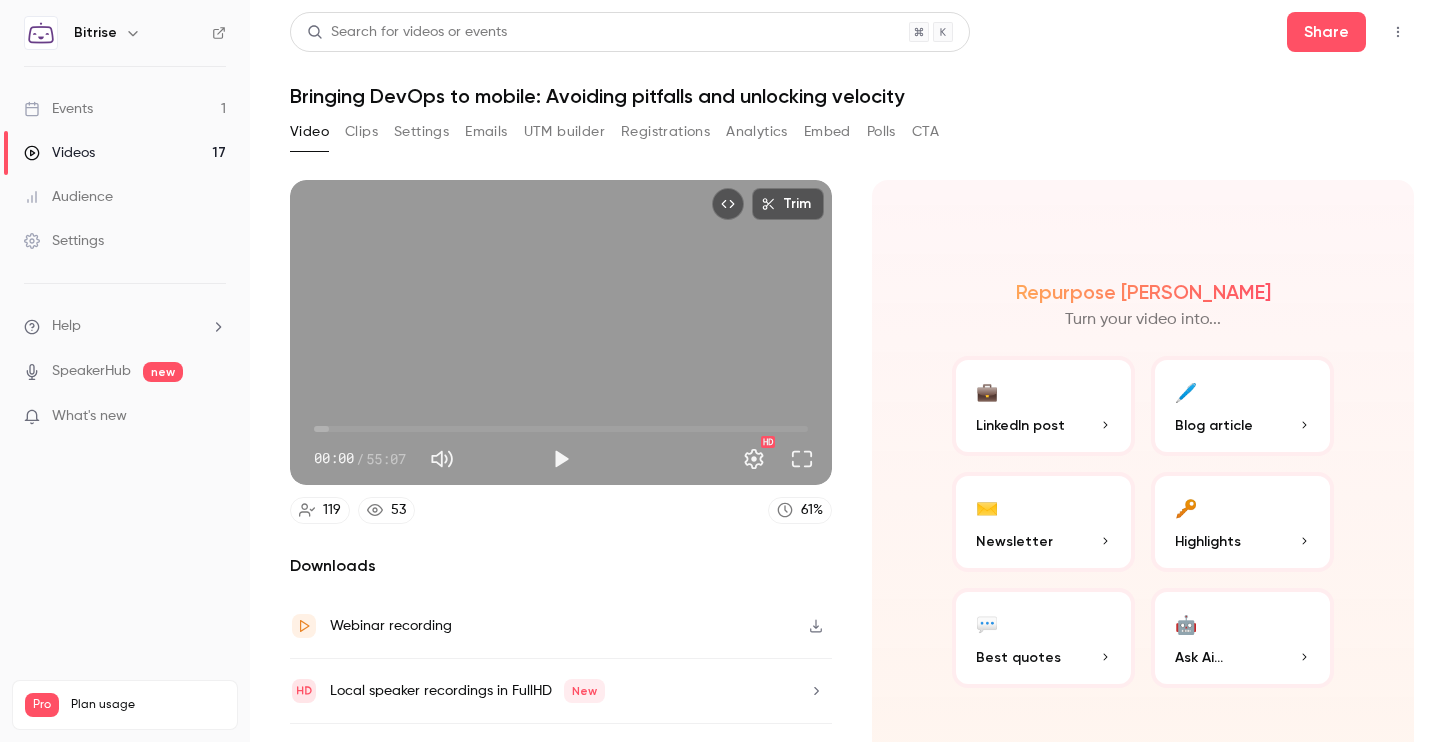 scroll, scrollTop: 47, scrollLeft: 0, axis: vertical 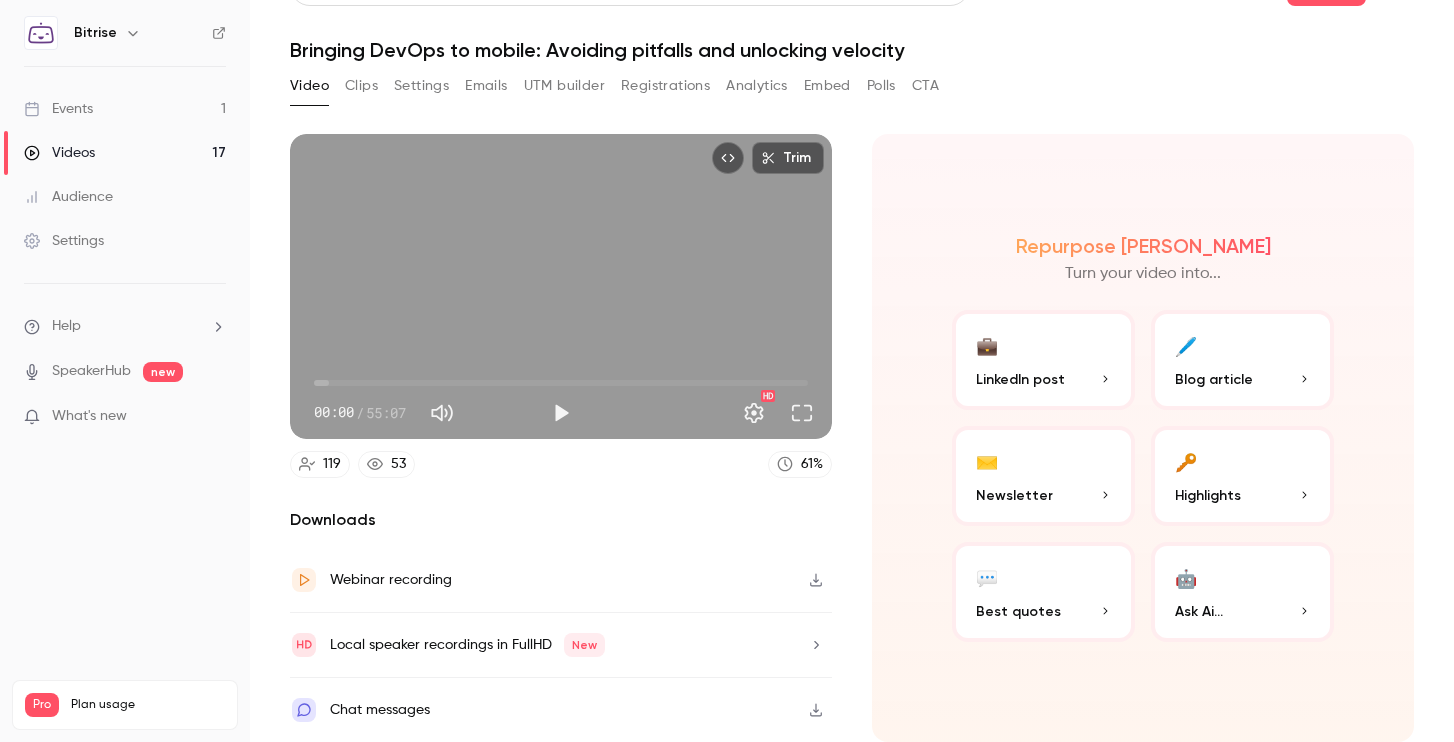 click on "Clips" at bounding box center (361, 86) 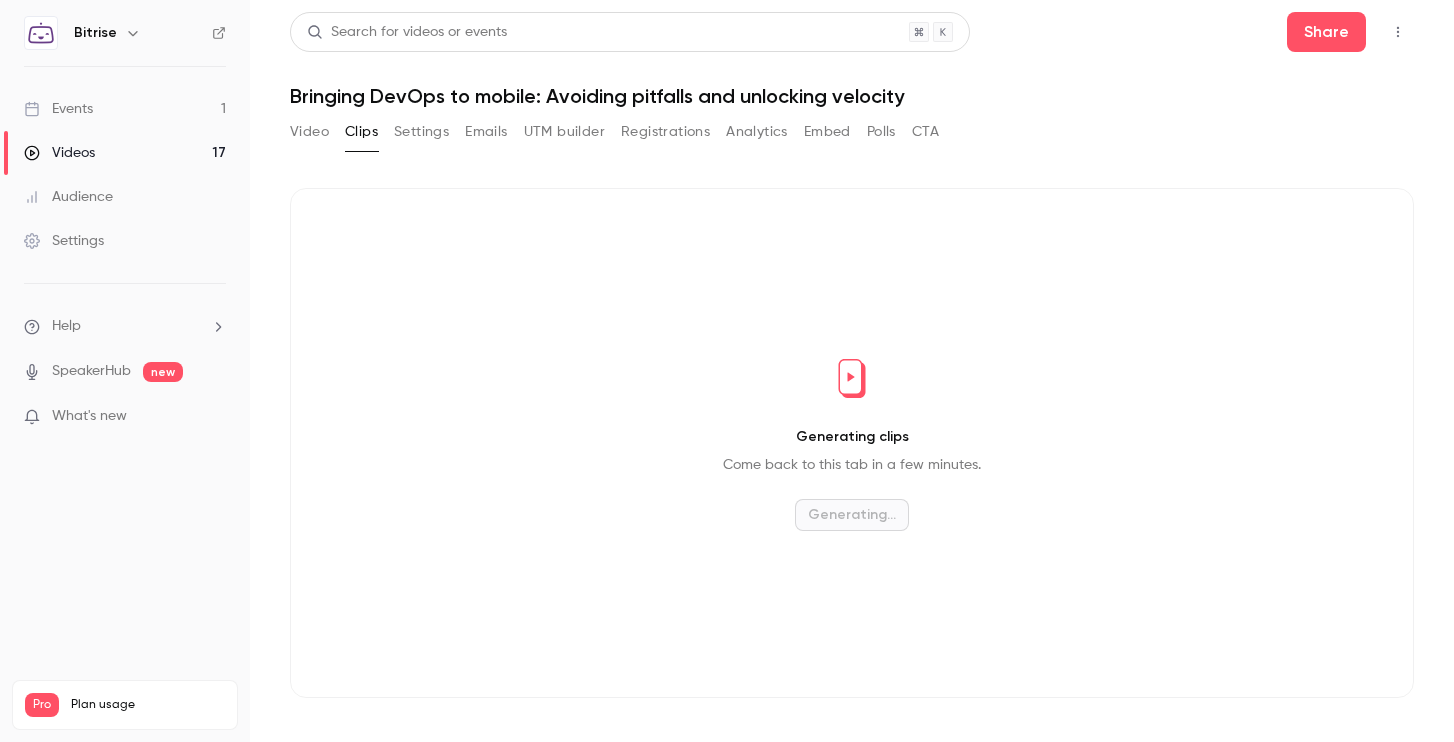 scroll, scrollTop: 0, scrollLeft: 0, axis: both 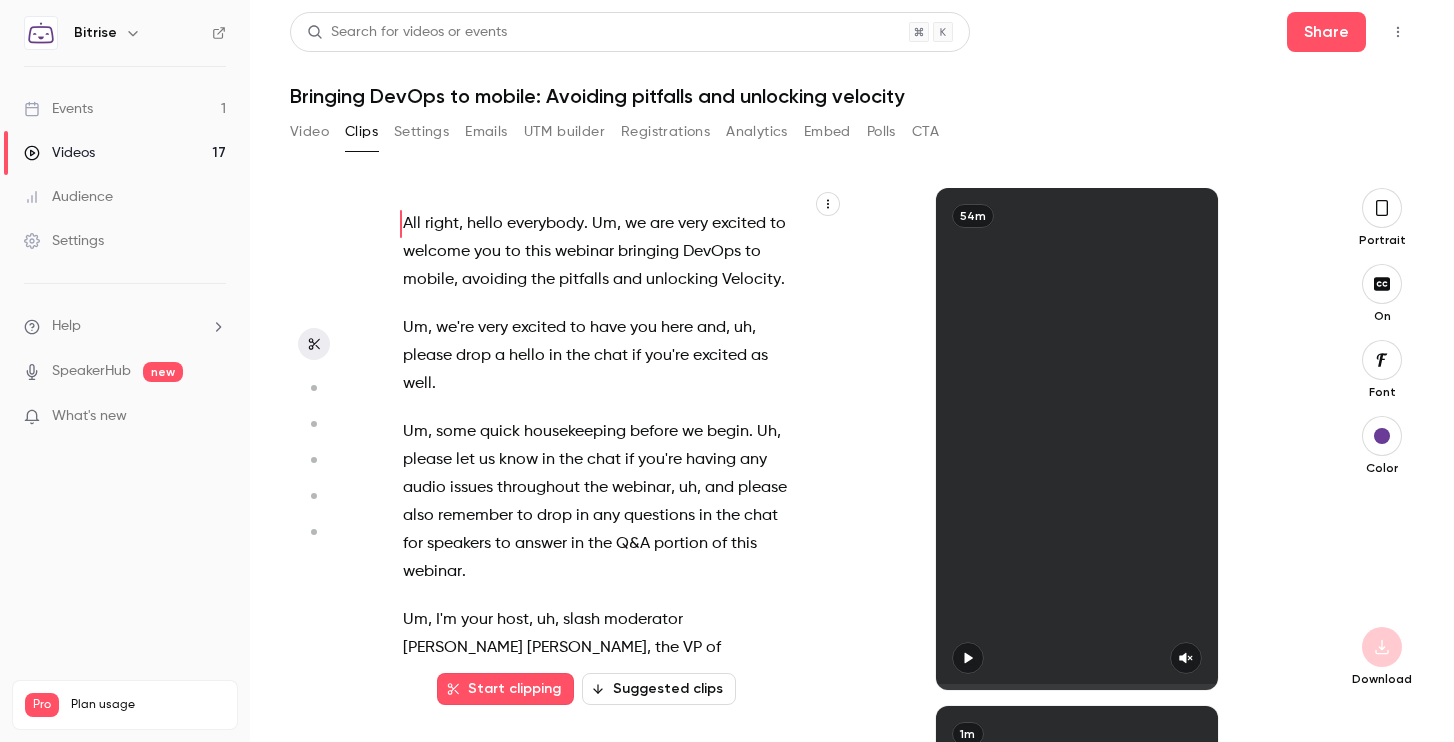 click on "Settings" at bounding box center (421, 132) 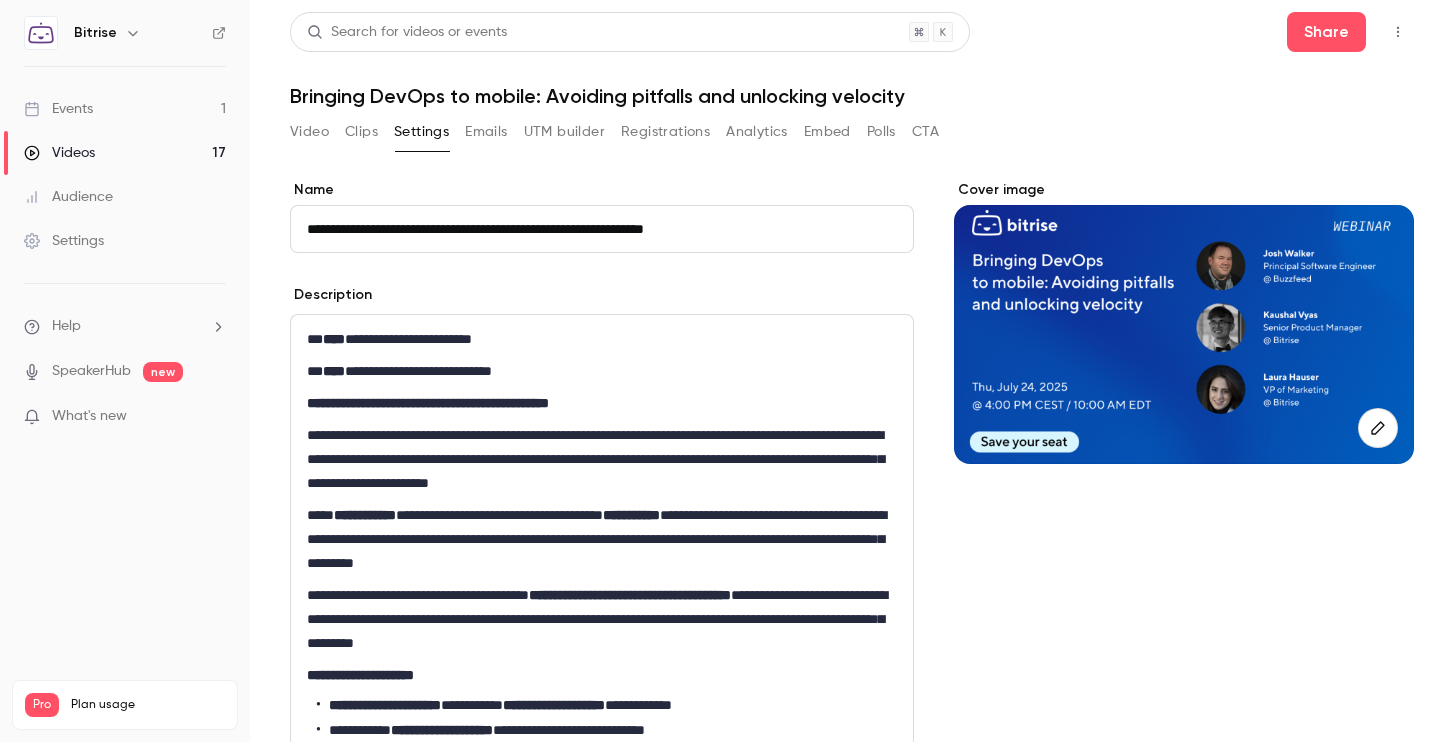 click on "Emails" at bounding box center (486, 132) 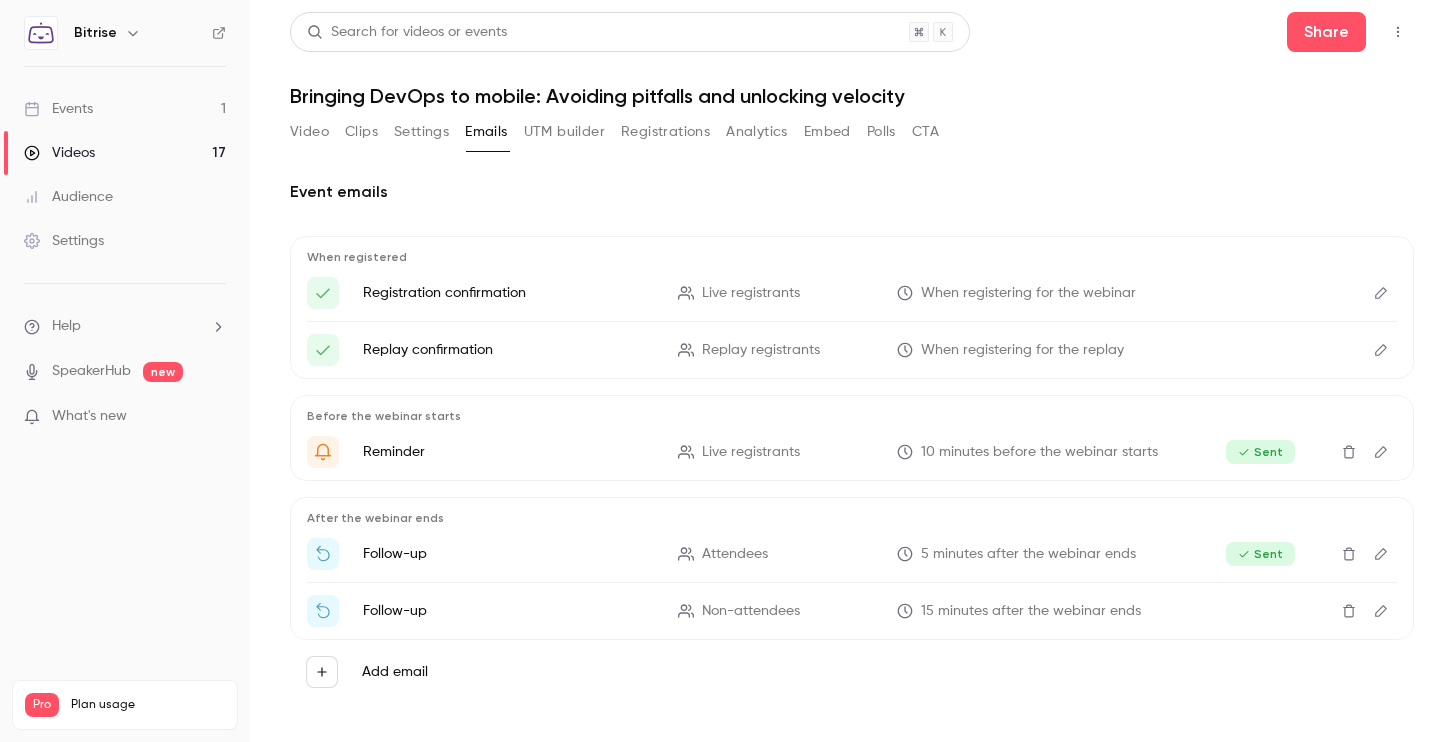 click on "UTM builder" at bounding box center (564, 132) 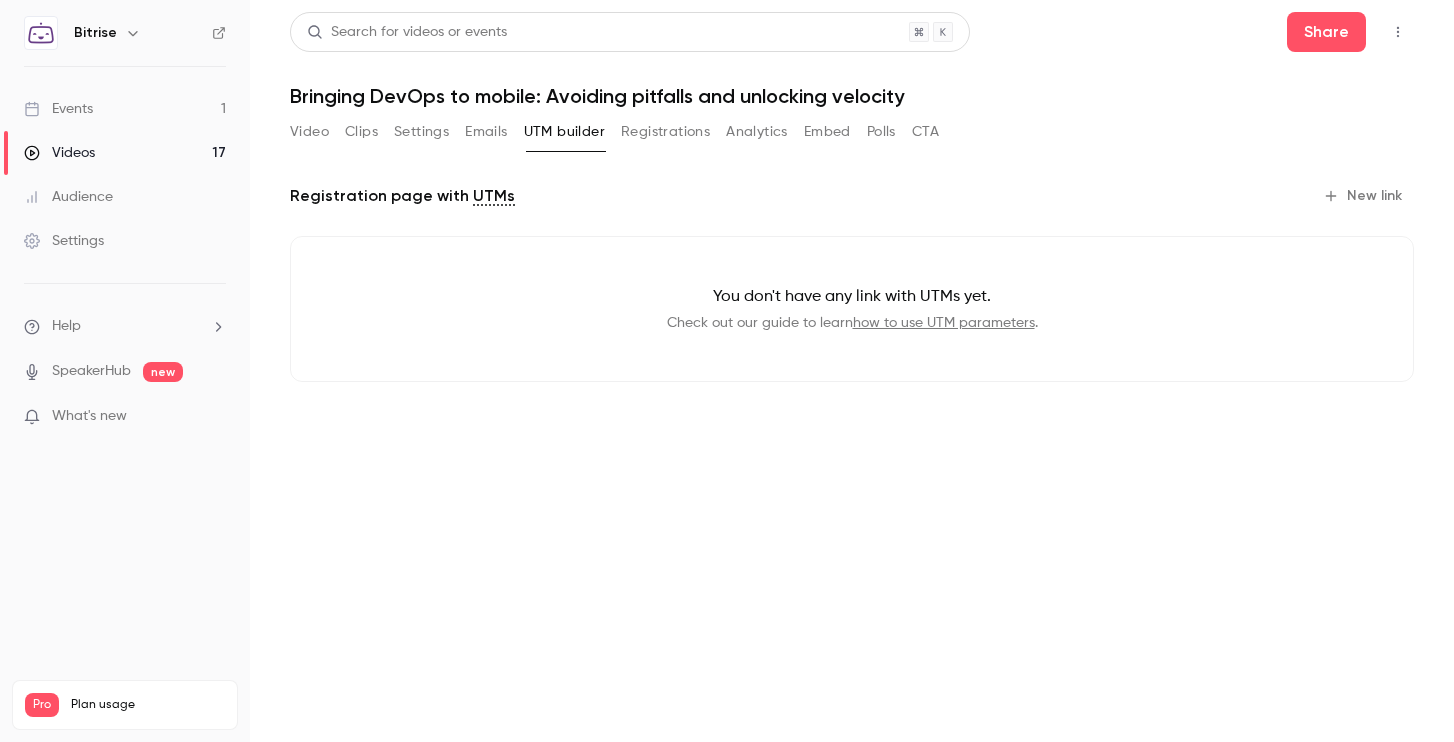 click on "Registrations" at bounding box center (665, 132) 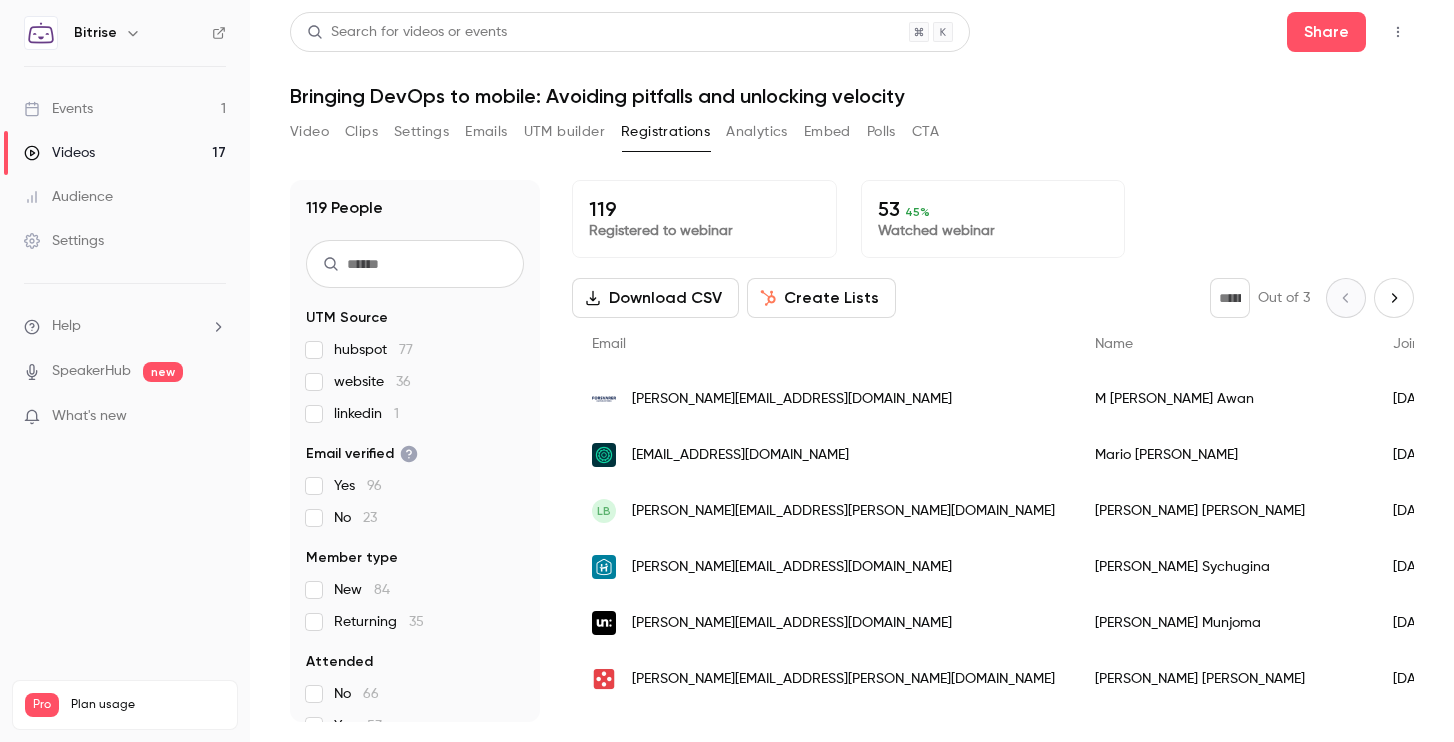 click on "Analytics" at bounding box center (757, 132) 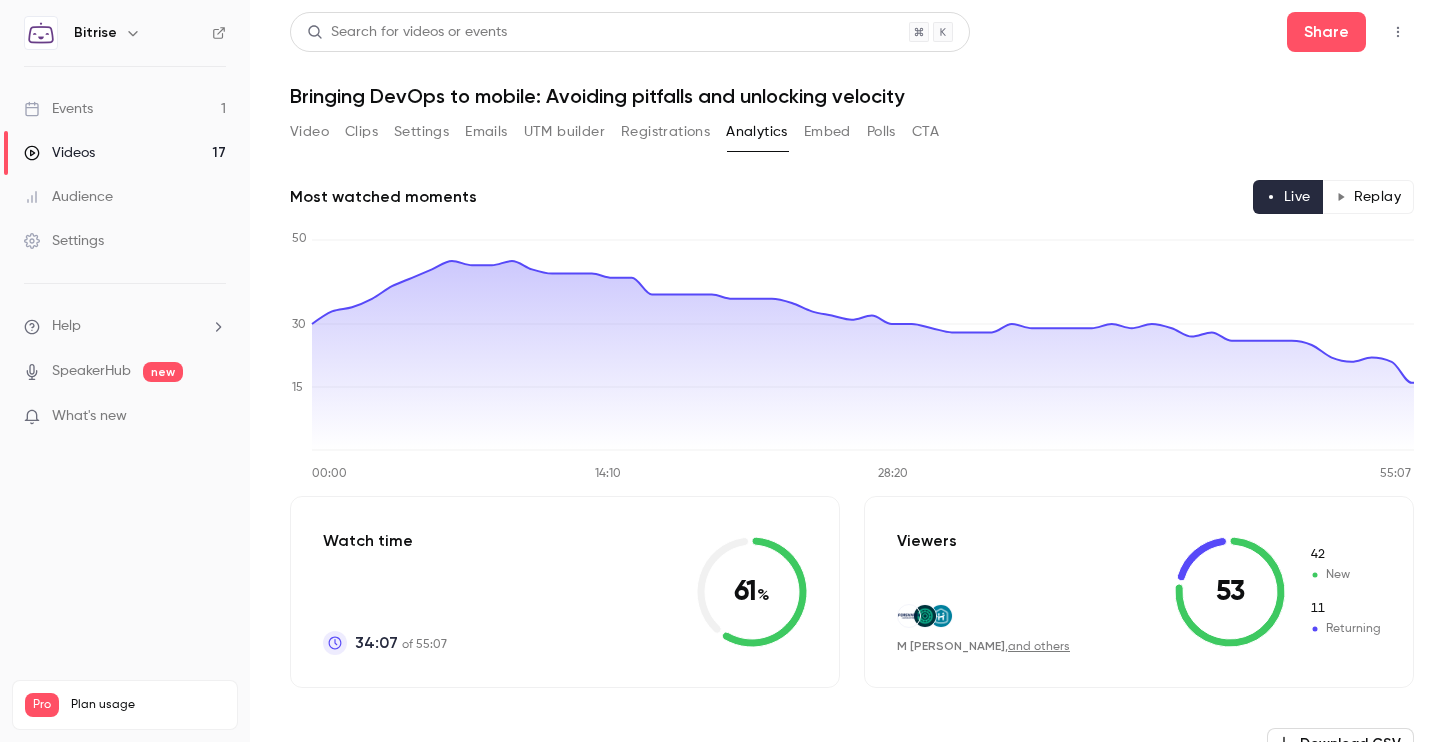 click on "Embed" at bounding box center [827, 132] 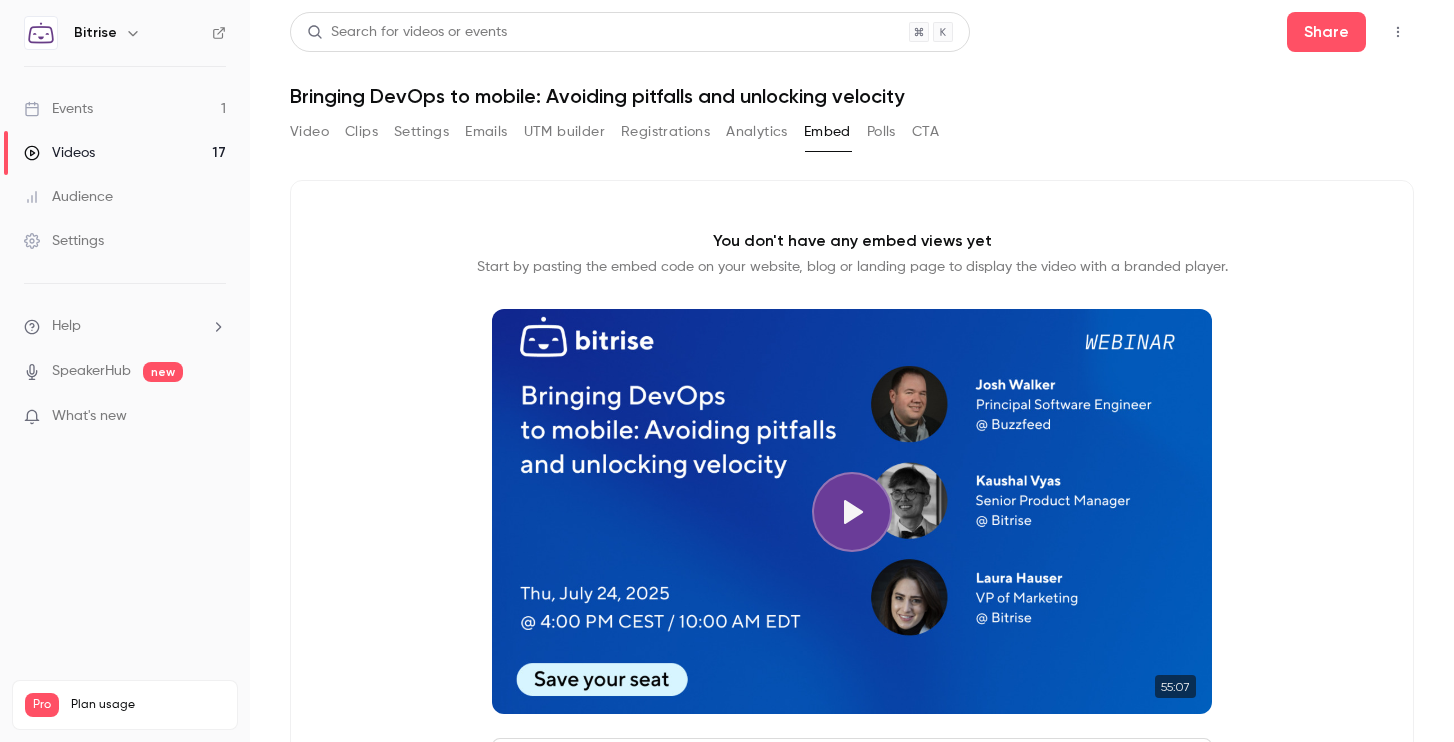 click on "Polls" at bounding box center [881, 132] 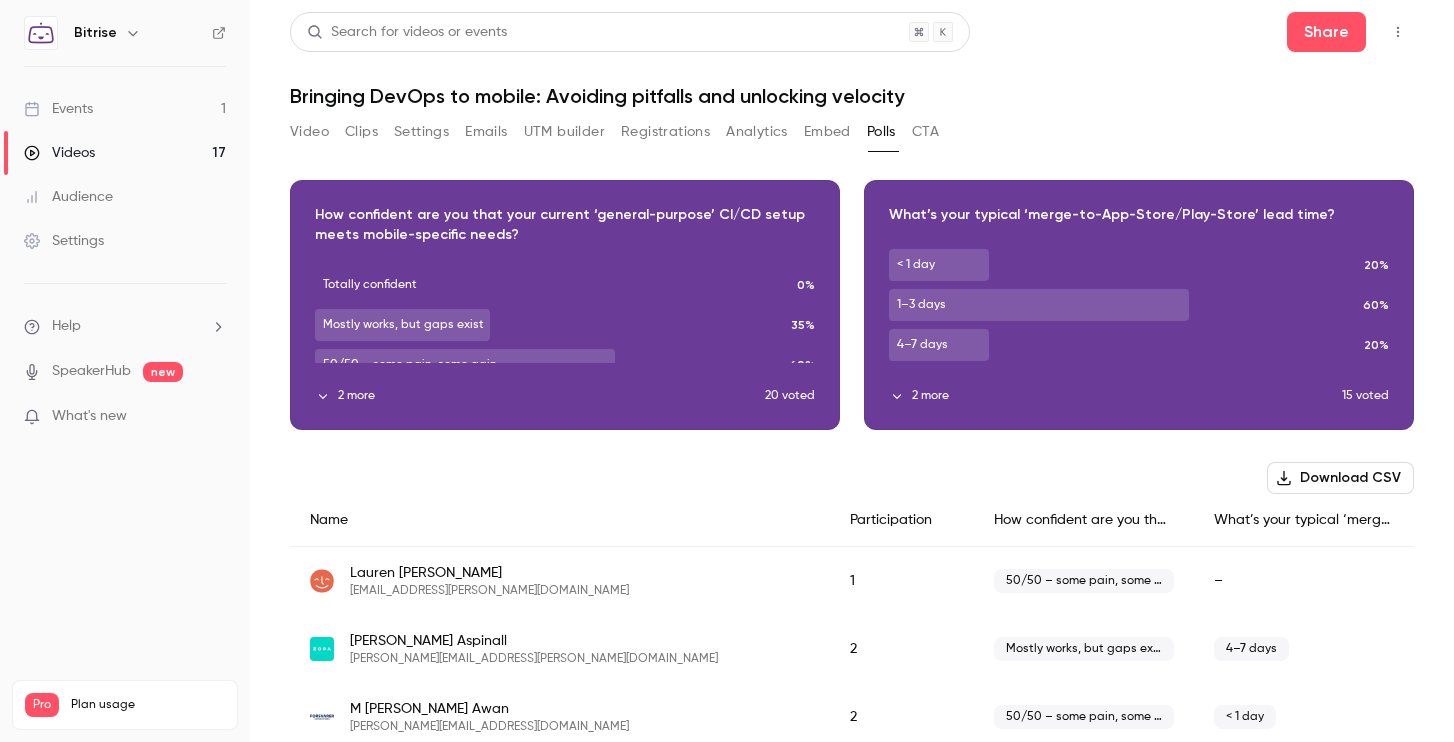 click on "CTA" at bounding box center [925, 132] 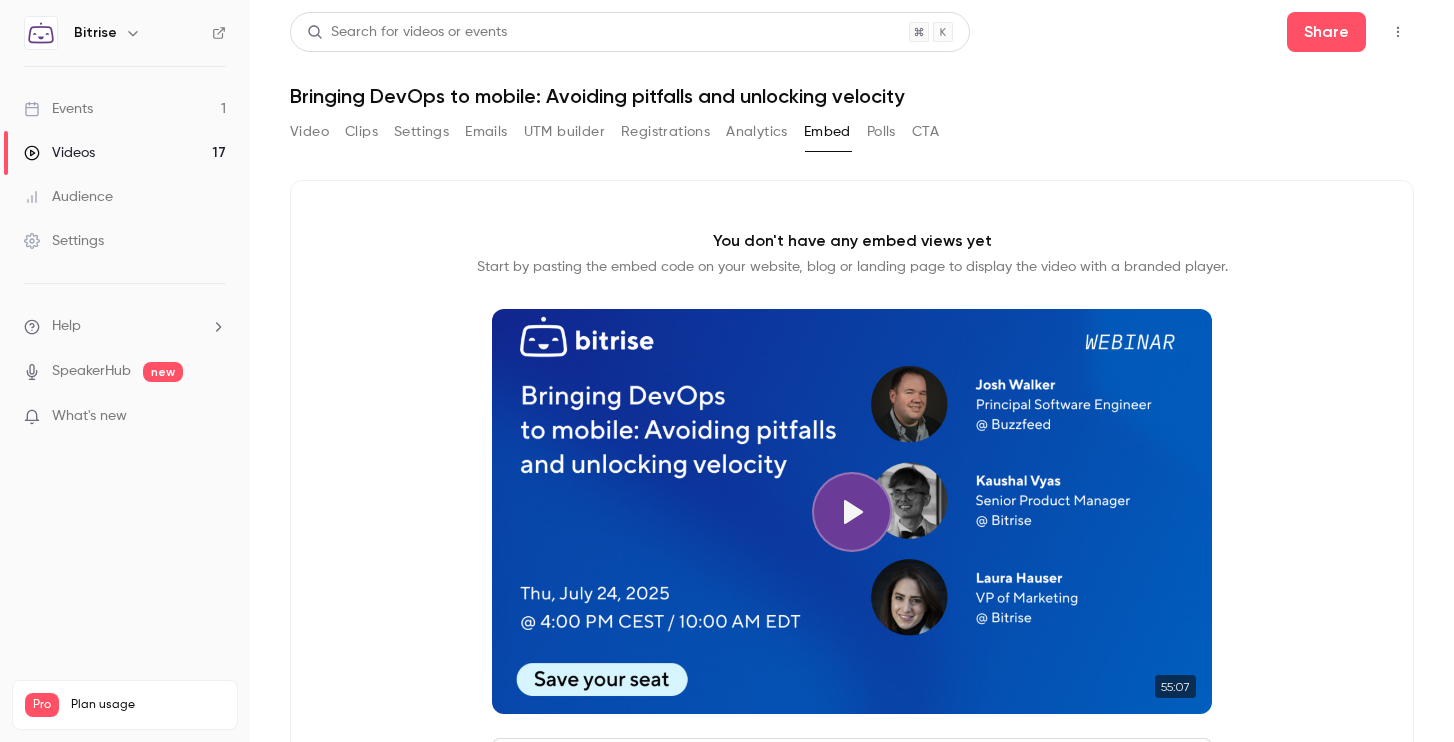 click on "Registrations" at bounding box center [665, 132] 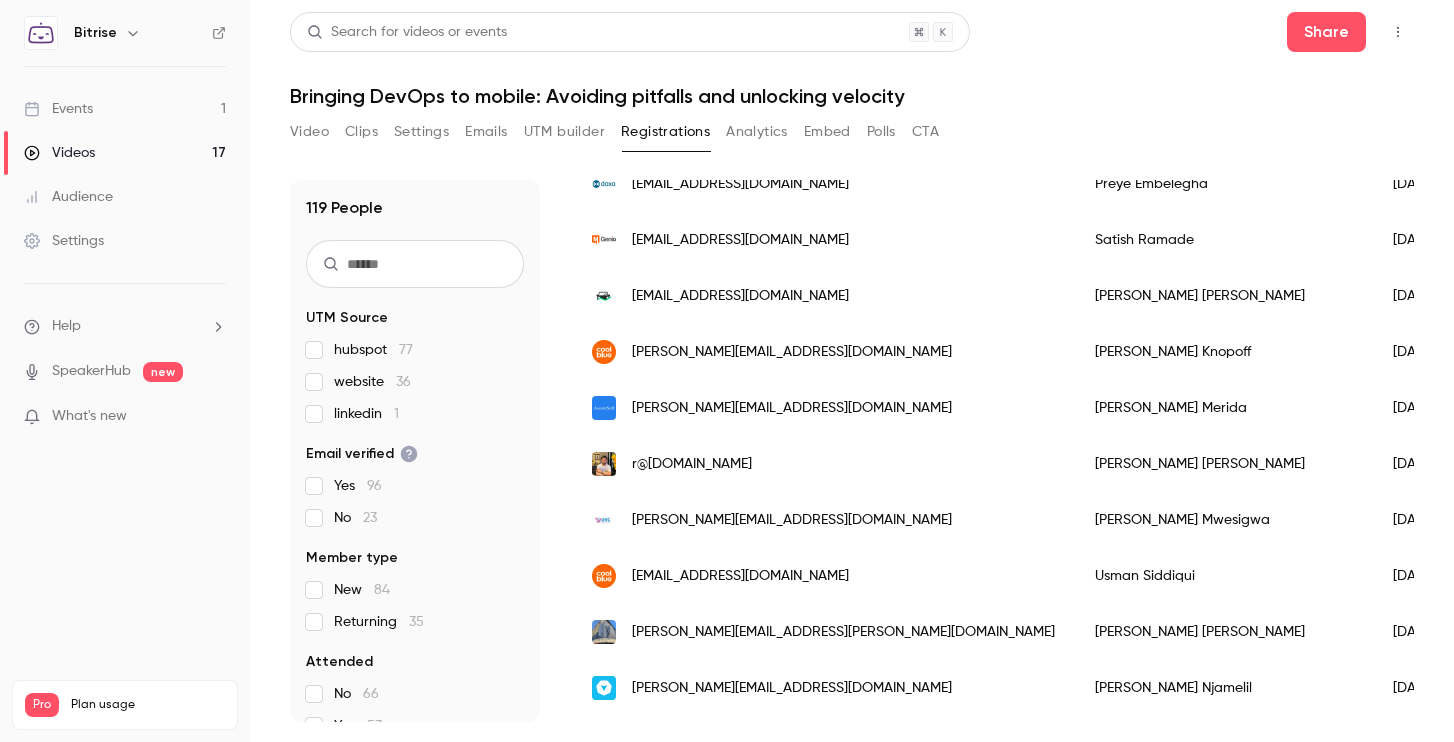 scroll, scrollTop: 0, scrollLeft: 0, axis: both 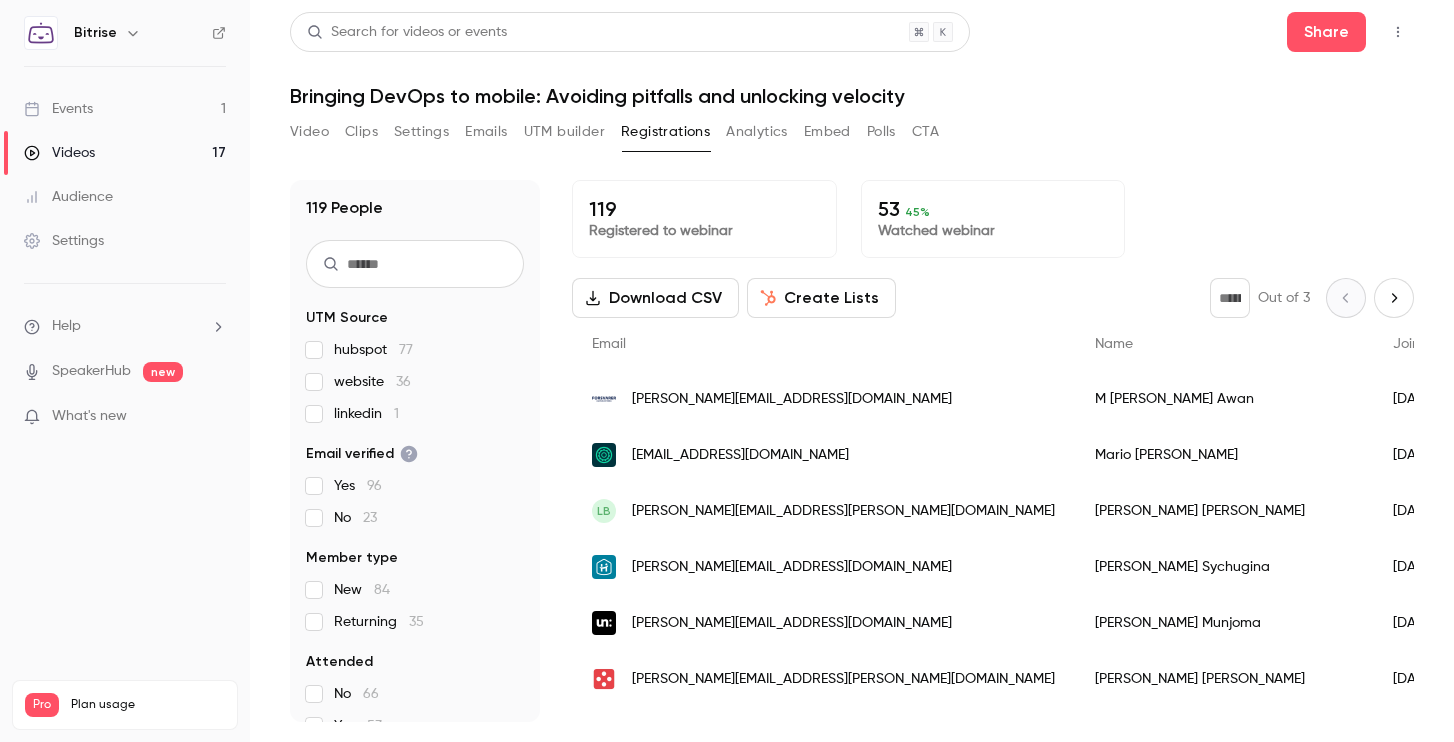 click 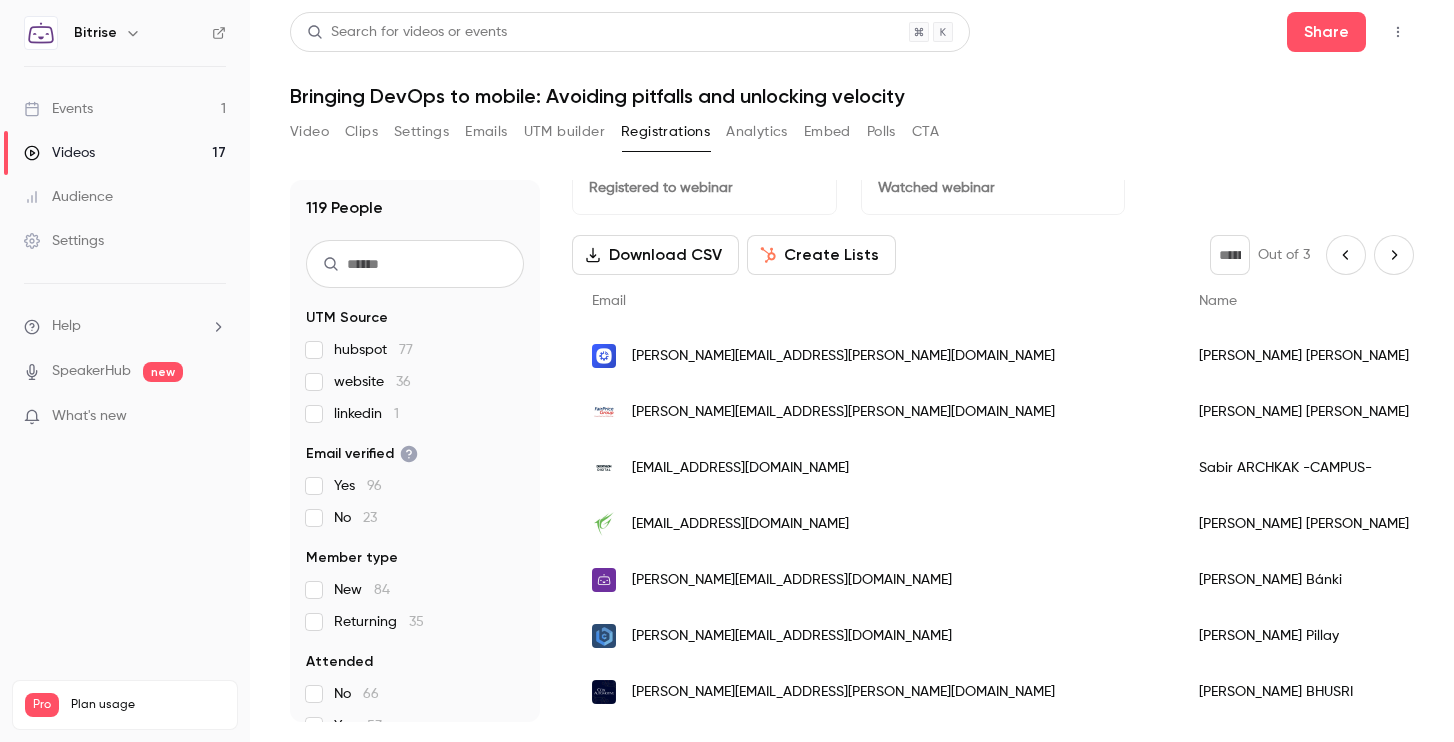 scroll, scrollTop: 0, scrollLeft: 0, axis: both 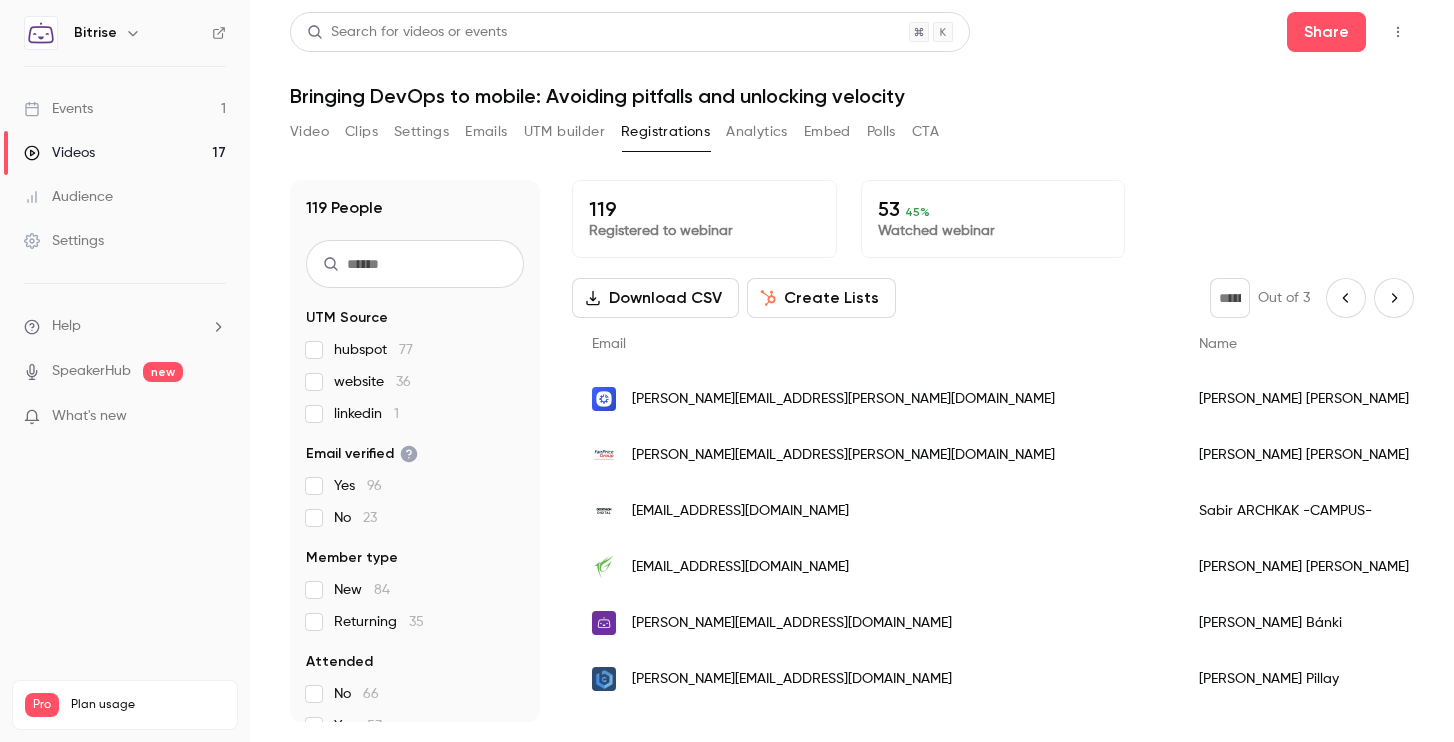 click 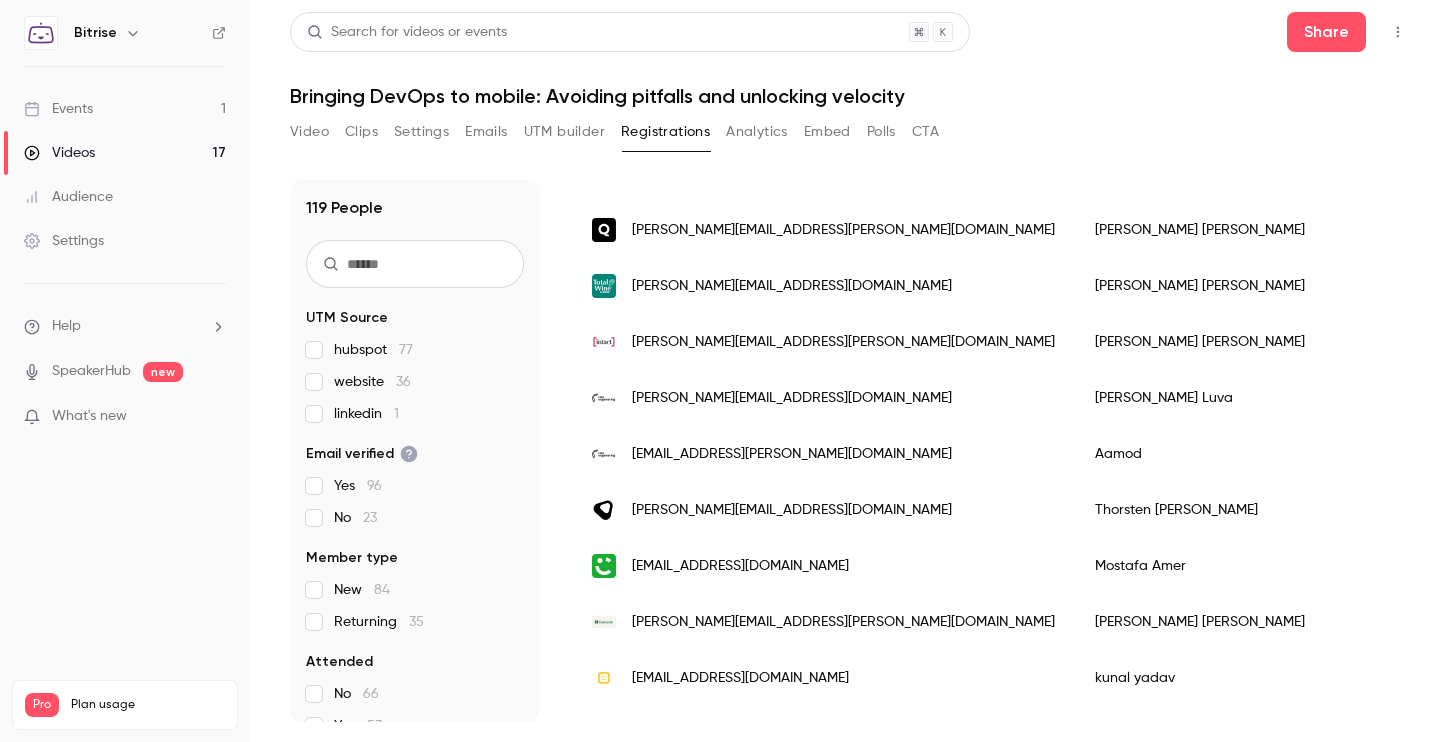 scroll, scrollTop: 0, scrollLeft: 0, axis: both 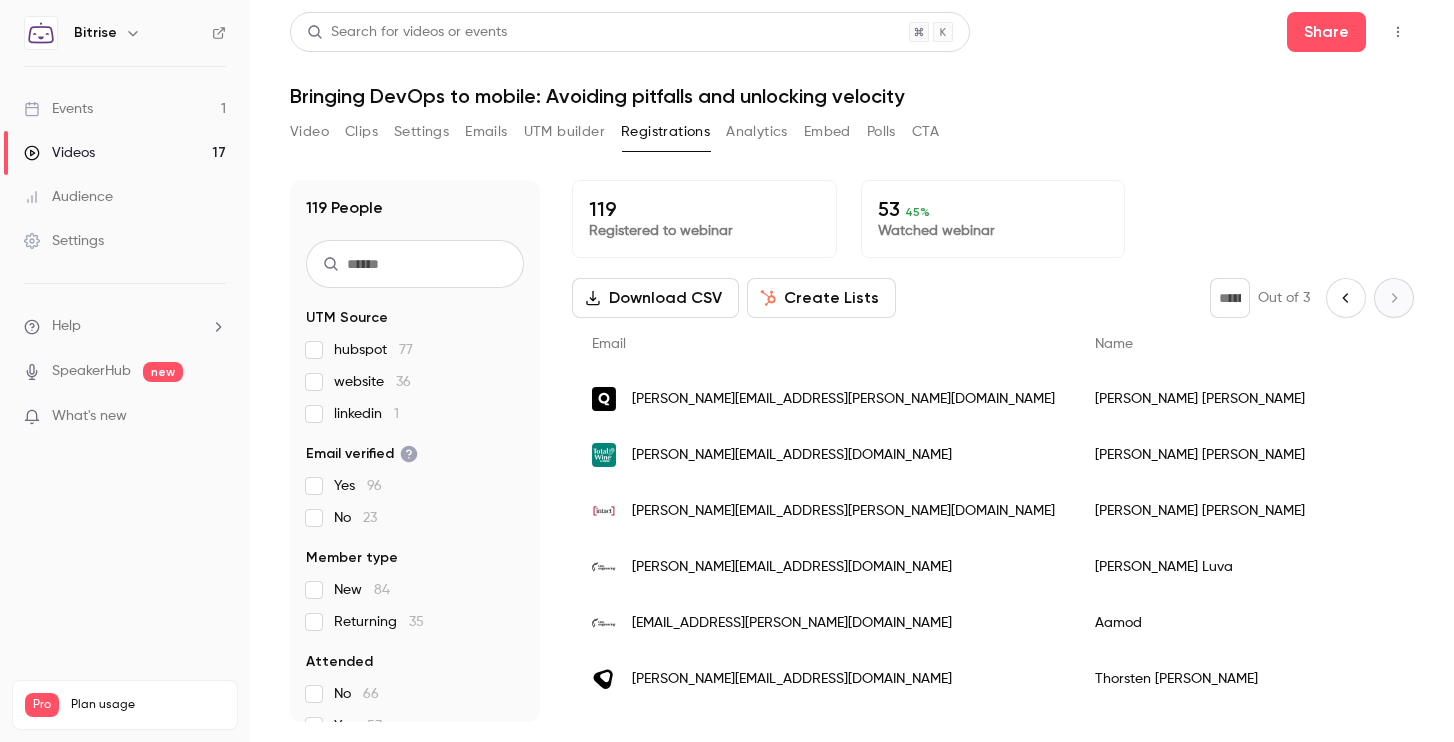 click 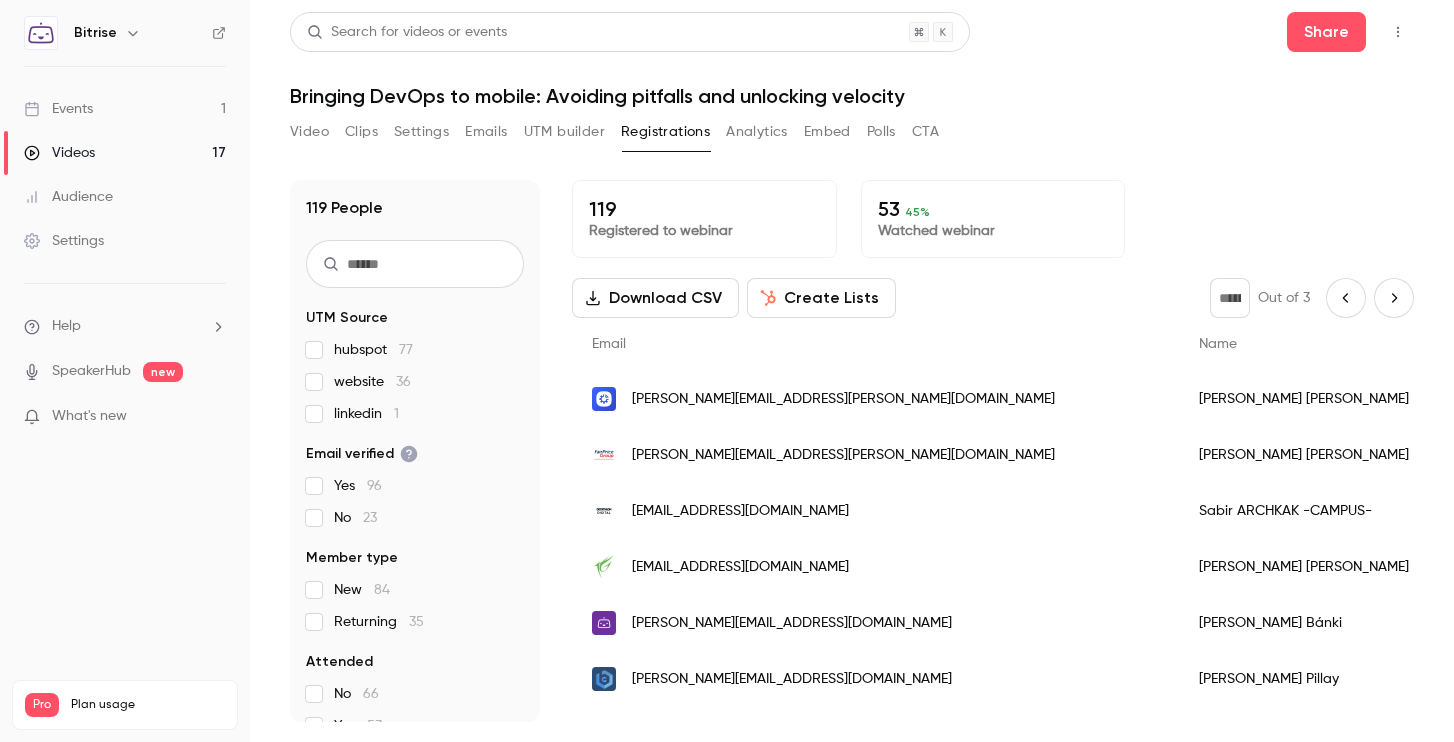 click 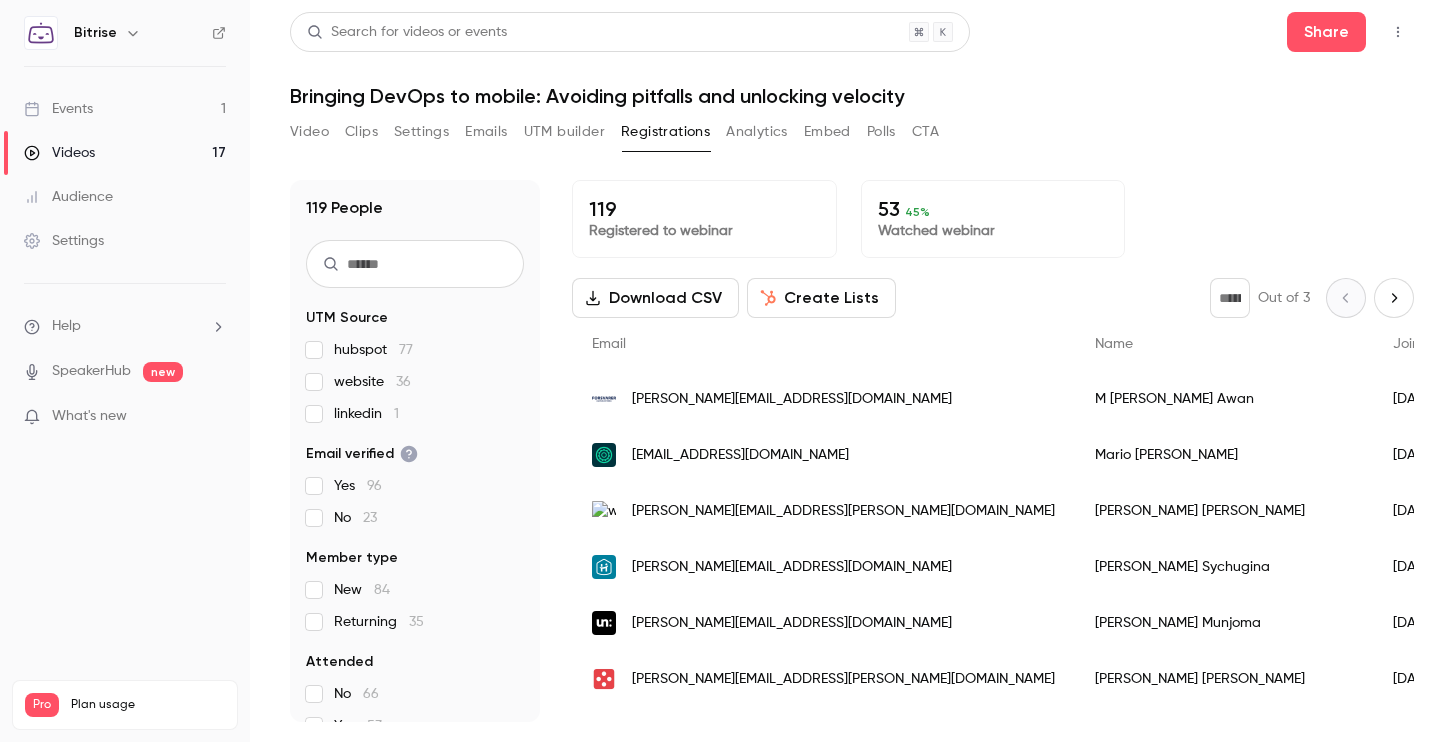 type on "*" 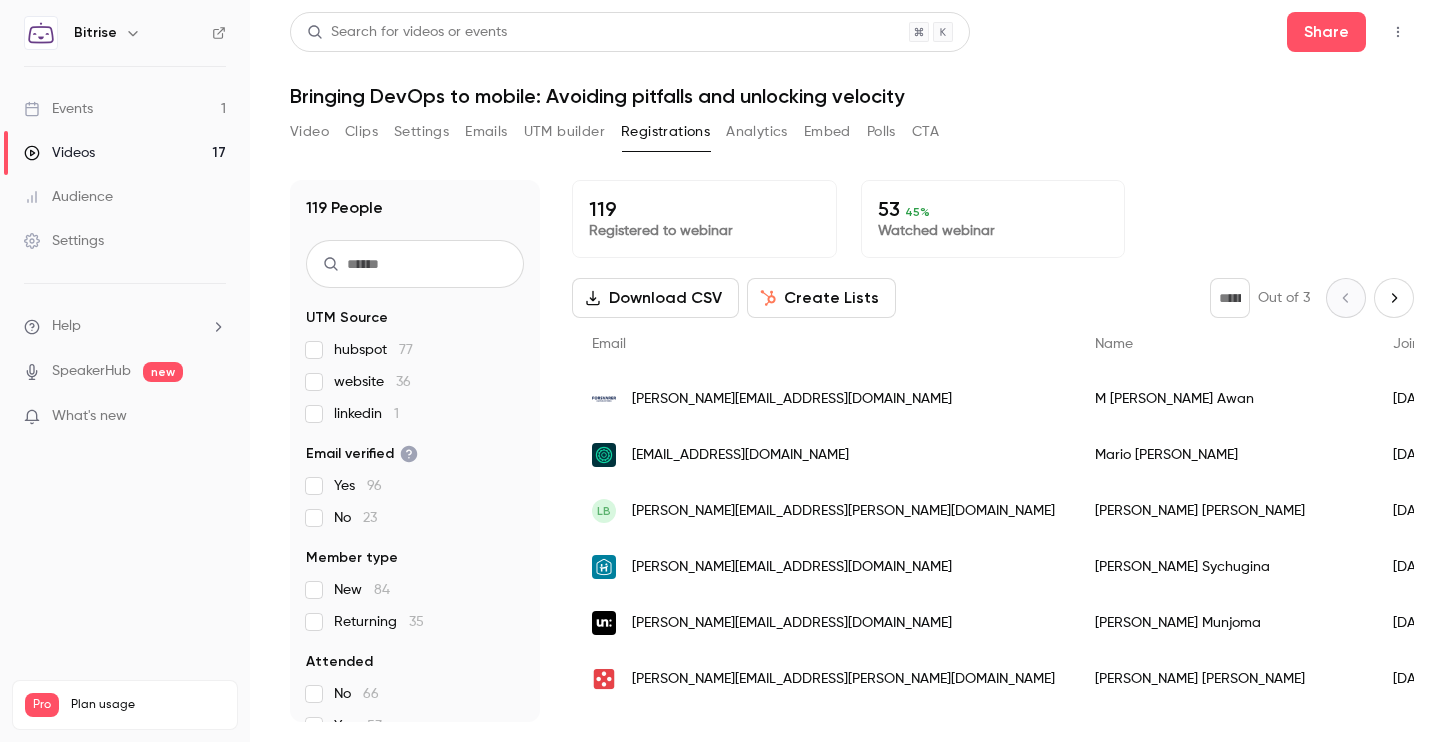 click on "* Out of 3" at bounding box center (1312, 298) 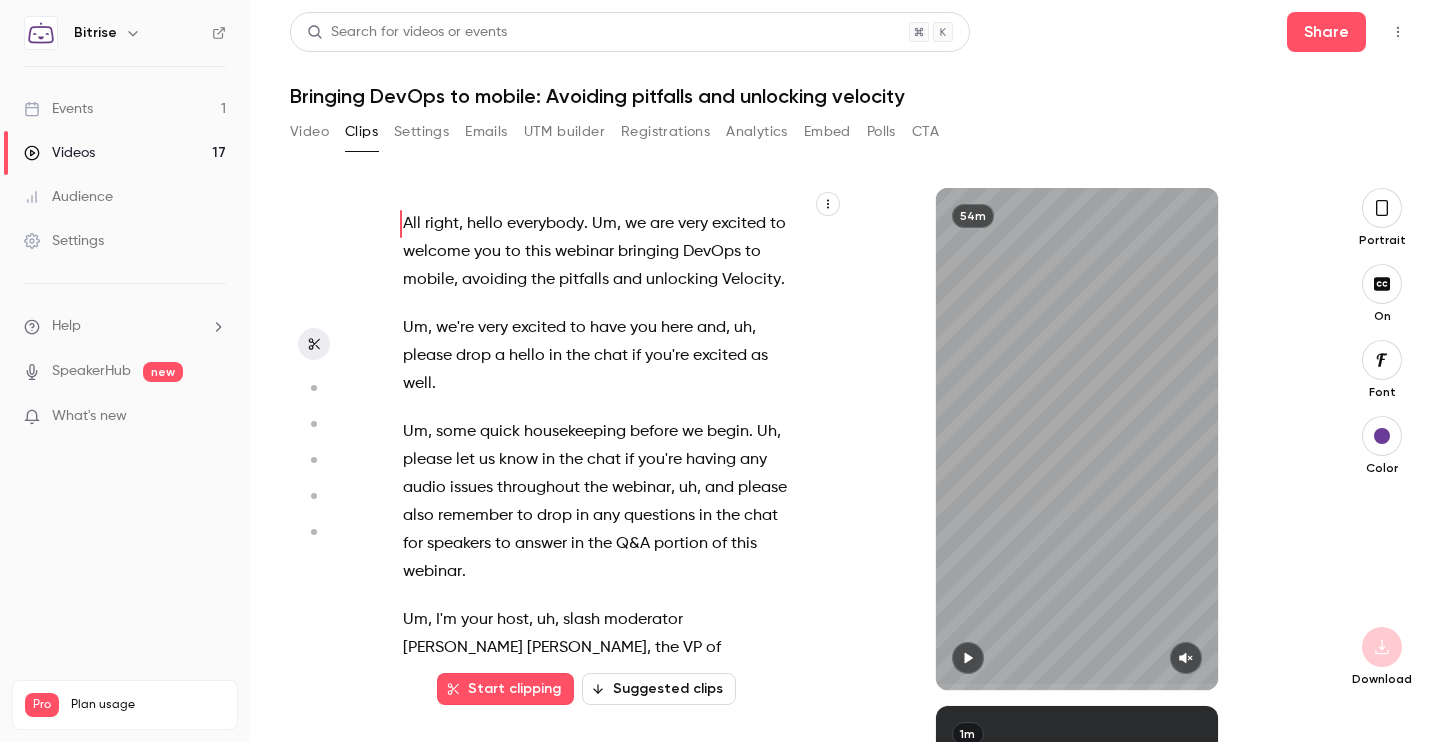 click on "Video" at bounding box center [309, 132] 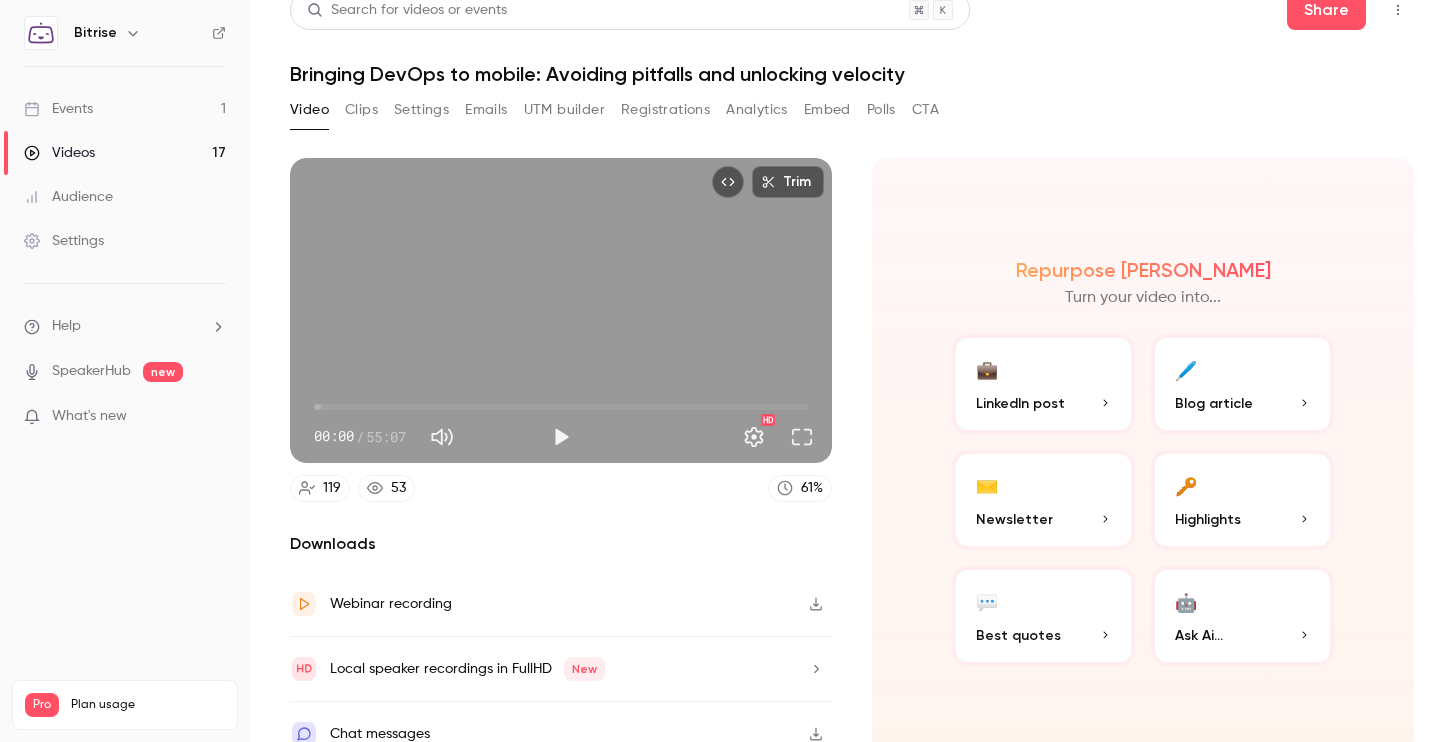 scroll, scrollTop: 47, scrollLeft: 0, axis: vertical 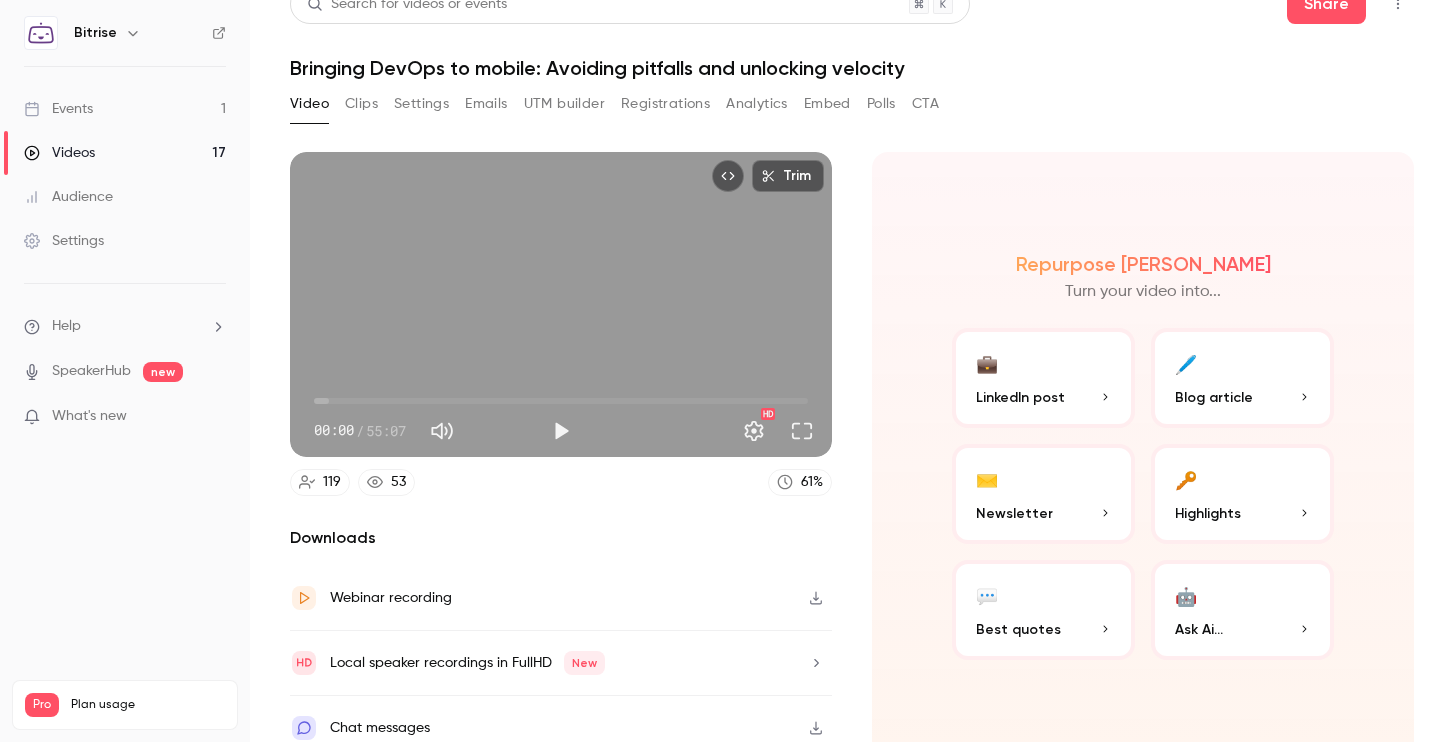click on "Events" at bounding box center (58, 109) 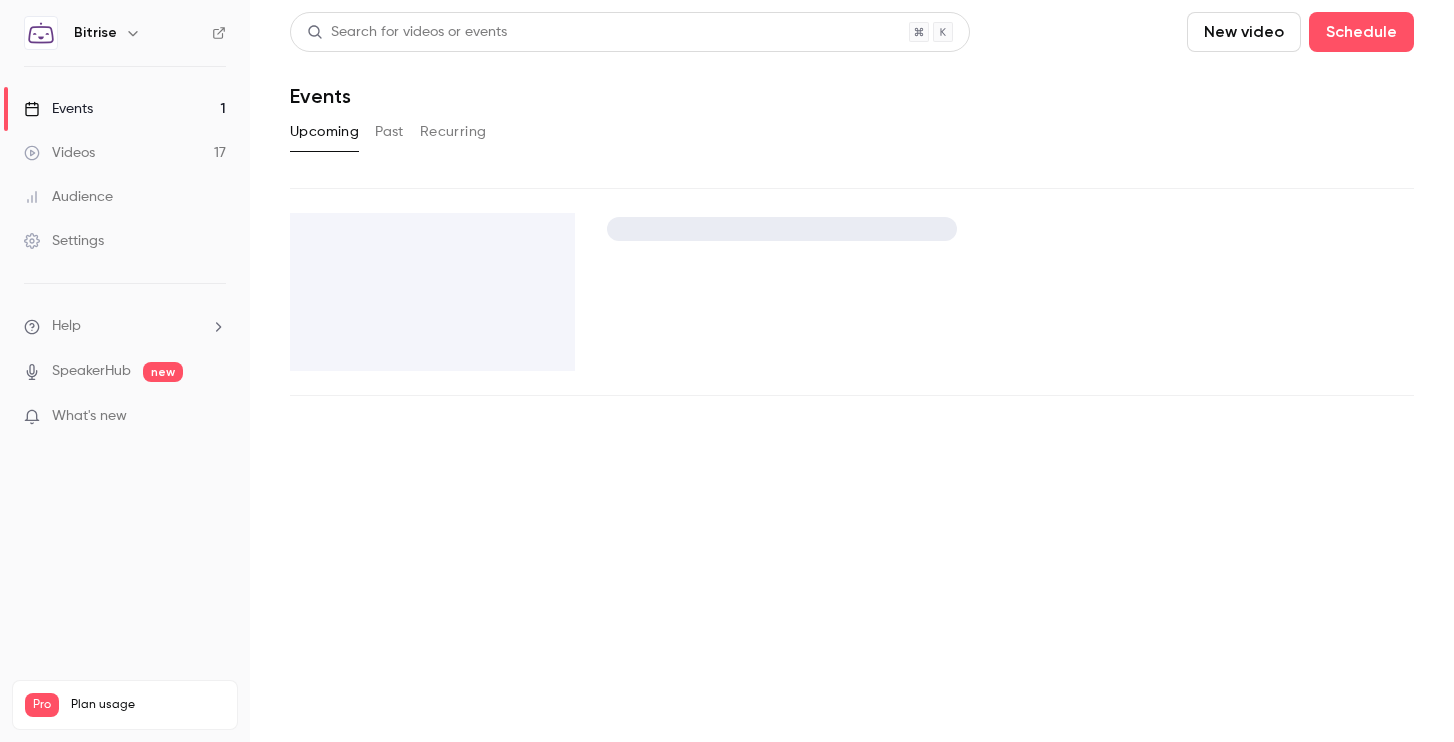 scroll, scrollTop: 0, scrollLeft: 0, axis: both 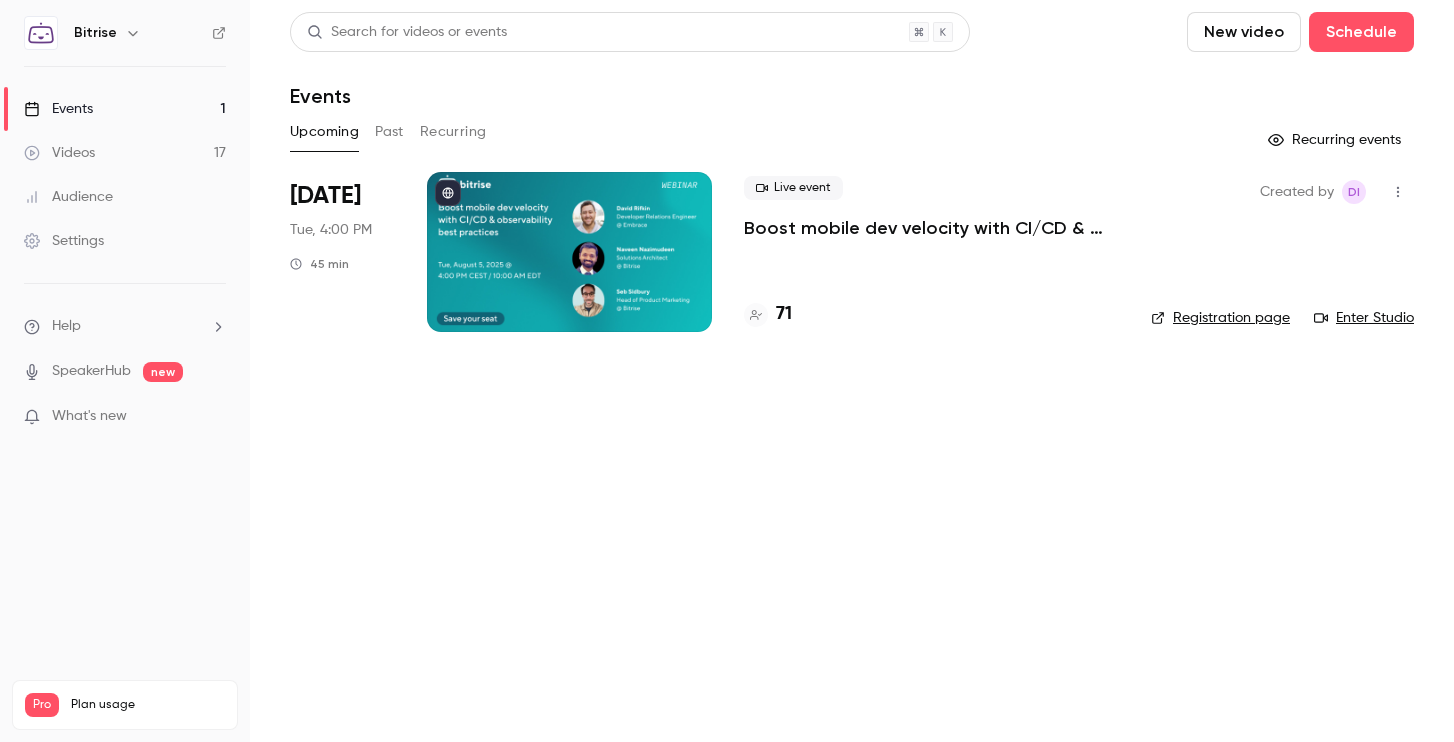 click on "Boost mobile dev velocity with CI/CD & observability best practices" at bounding box center (931, 228) 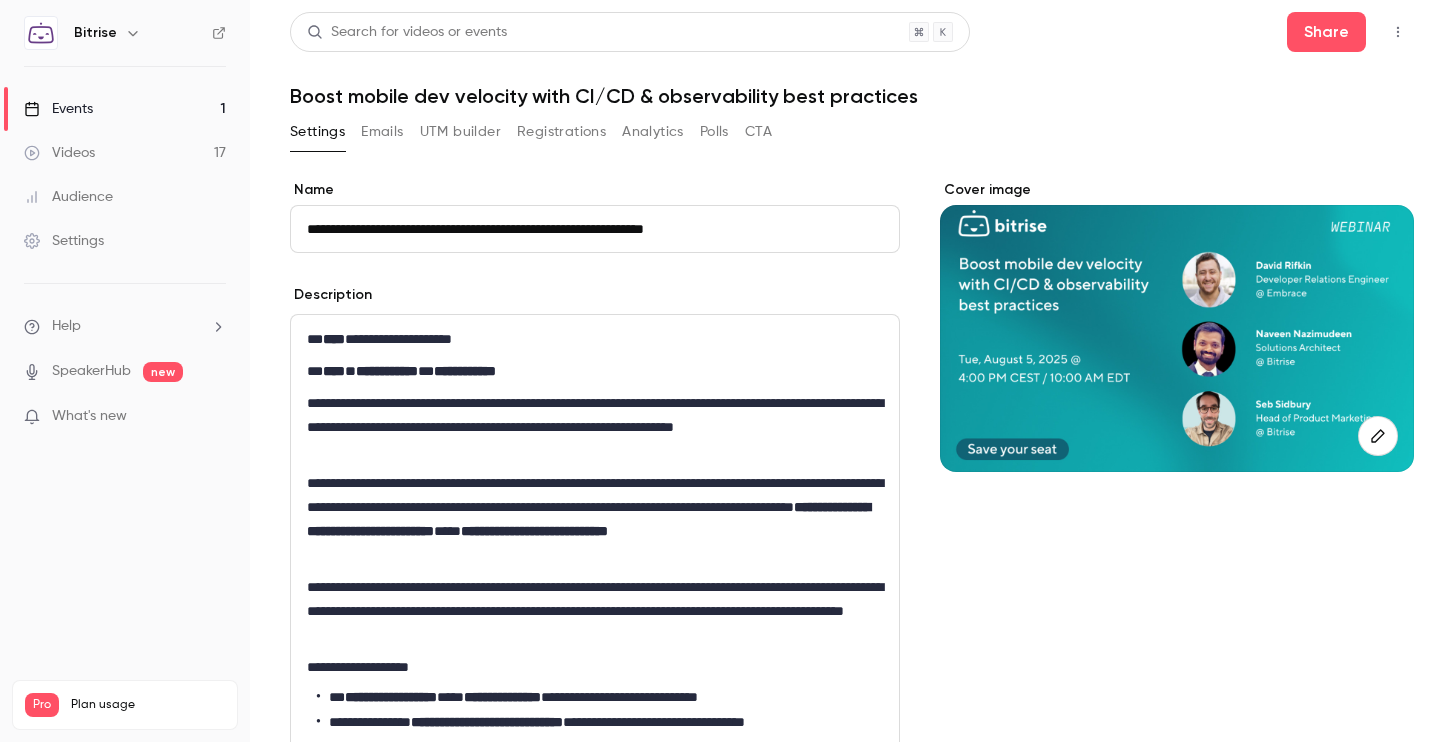 click on "Registrations" at bounding box center (561, 132) 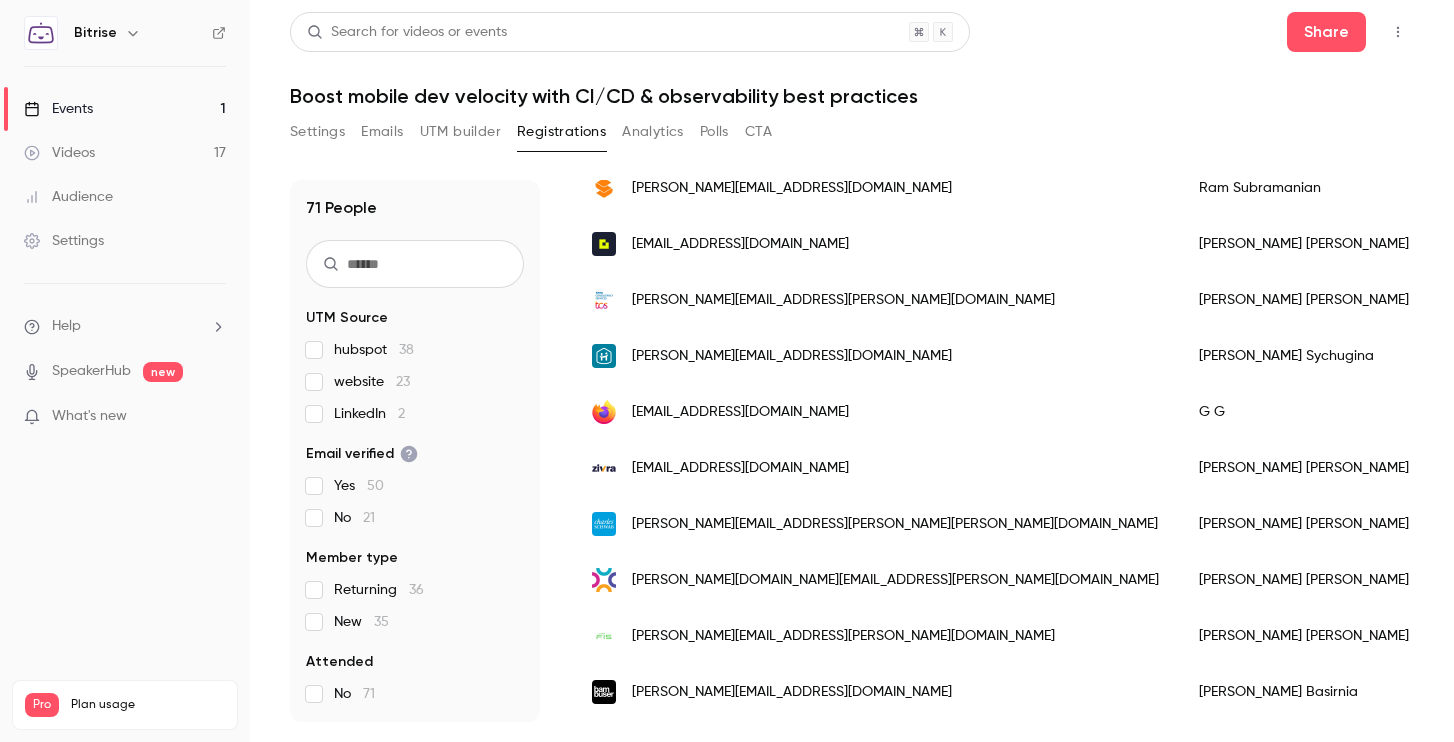 scroll, scrollTop: 2389, scrollLeft: 0, axis: vertical 